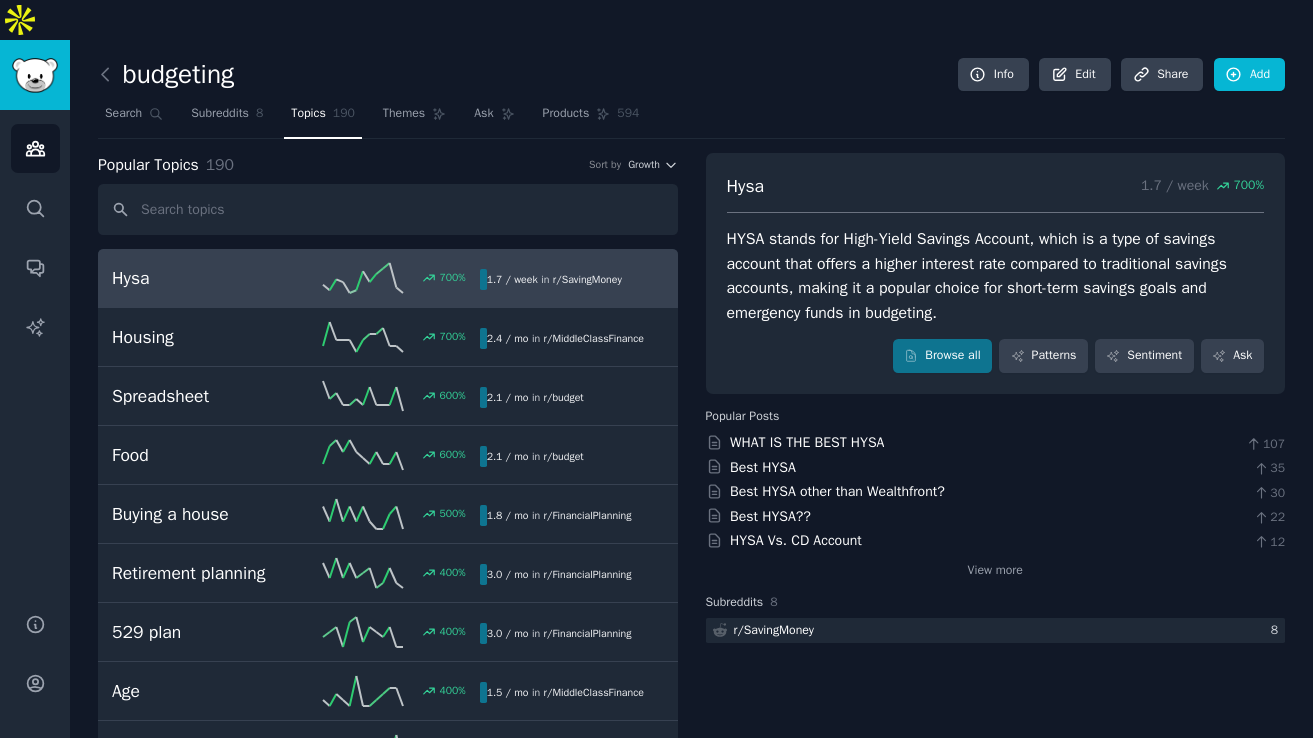 scroll, scrollTop: 0, scrollLeft: 0, axis: both 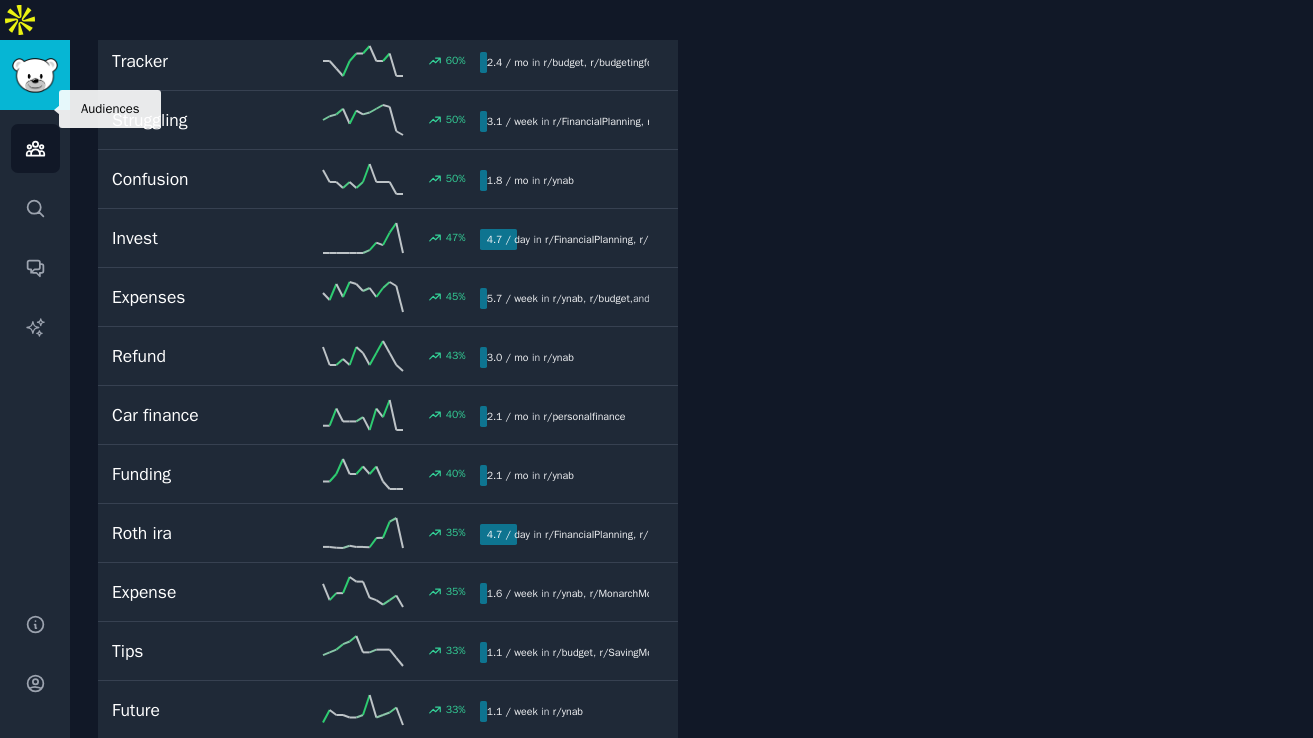 click on "Audiences" at bounding box center (35, 148) 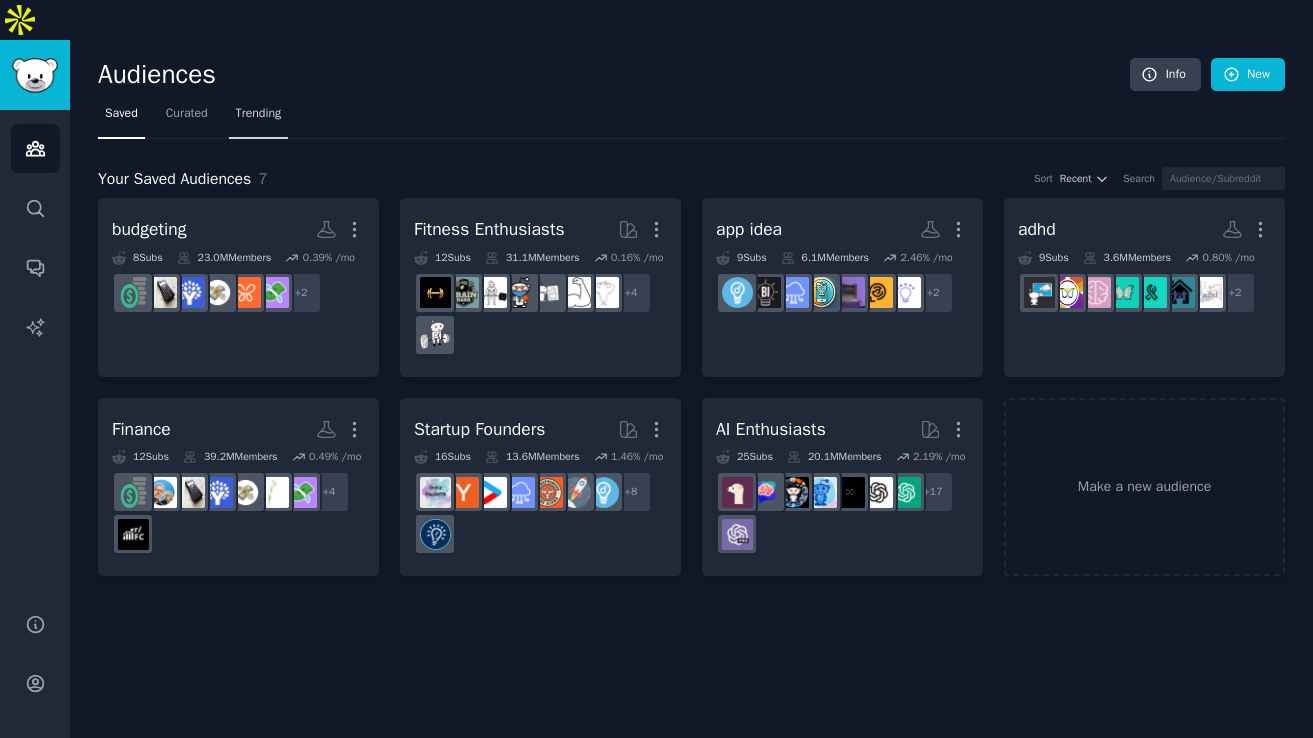 click on "Trending" at bounding box center [259, 118] 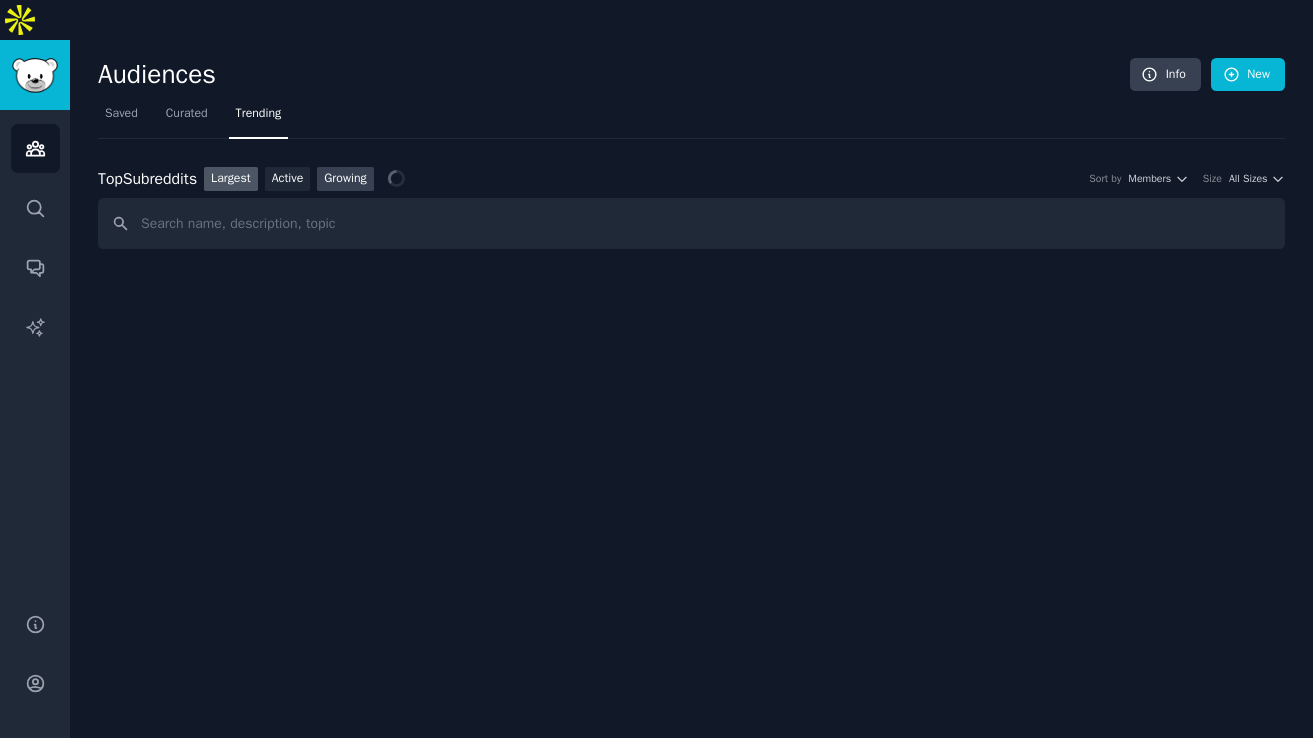 click on "Growing" at bounding box center (345, 179) 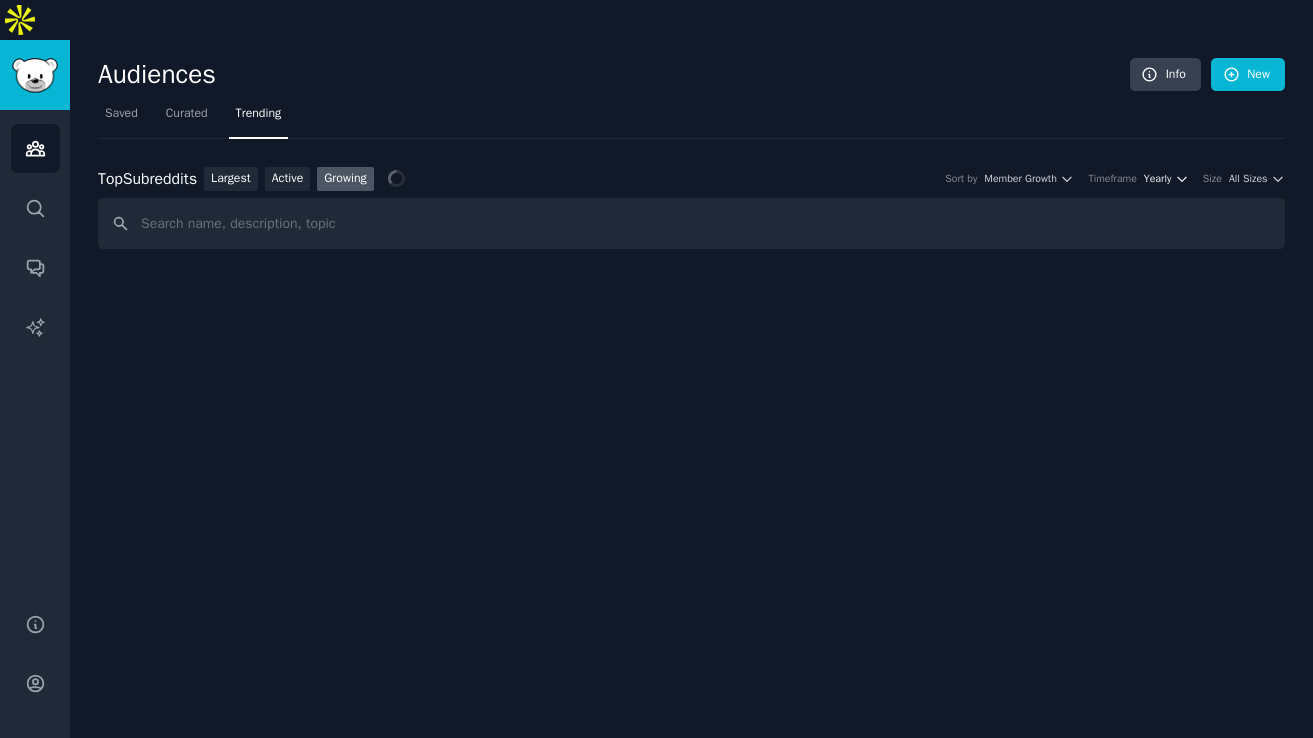 click on "Yearly" at bounding box center (1157, 179) 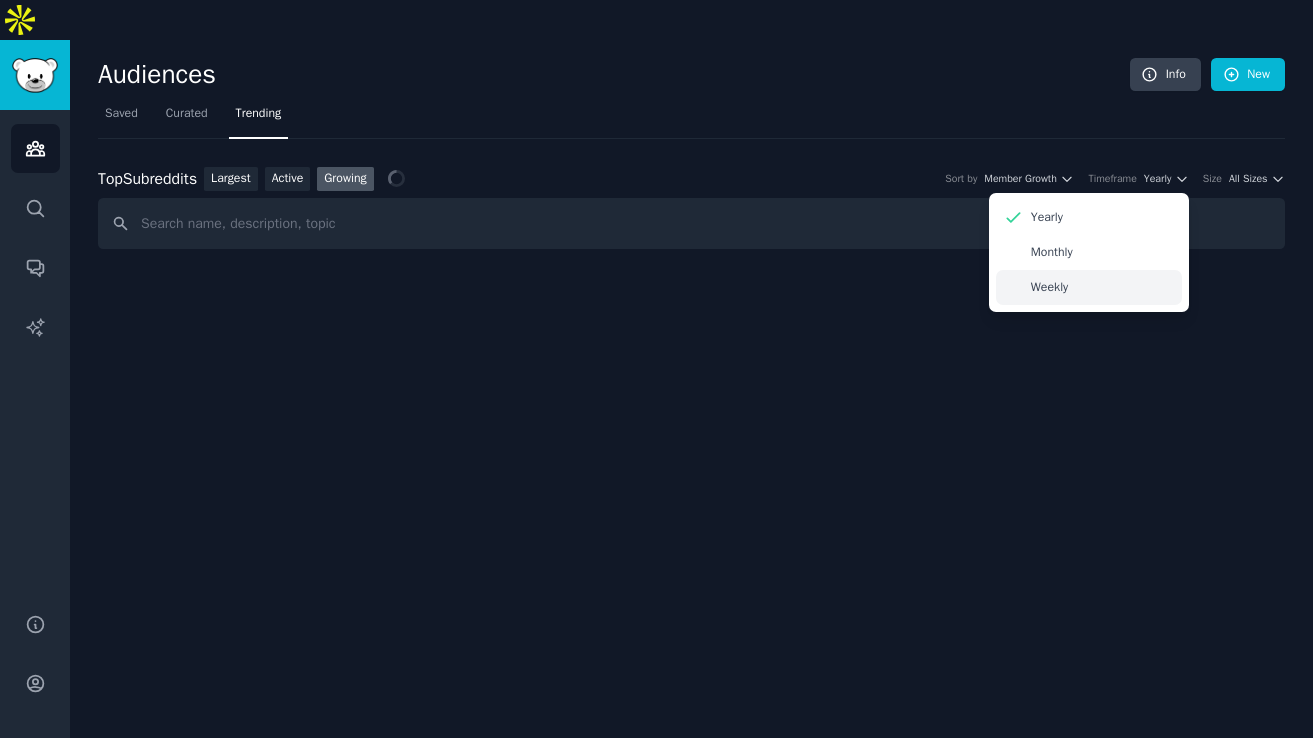 click on "Weekly" at bounding box center (1089, 287) 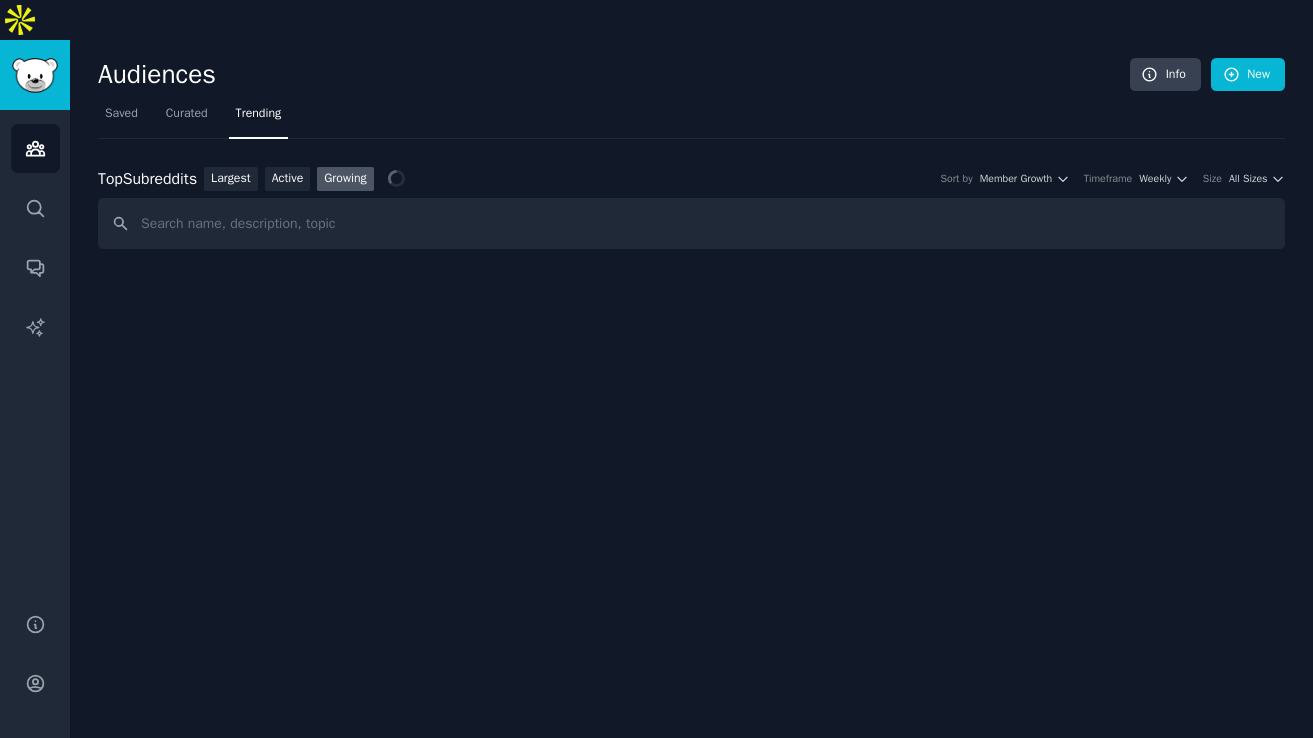 click on "Subreddits" at bounding box center [691, 179] 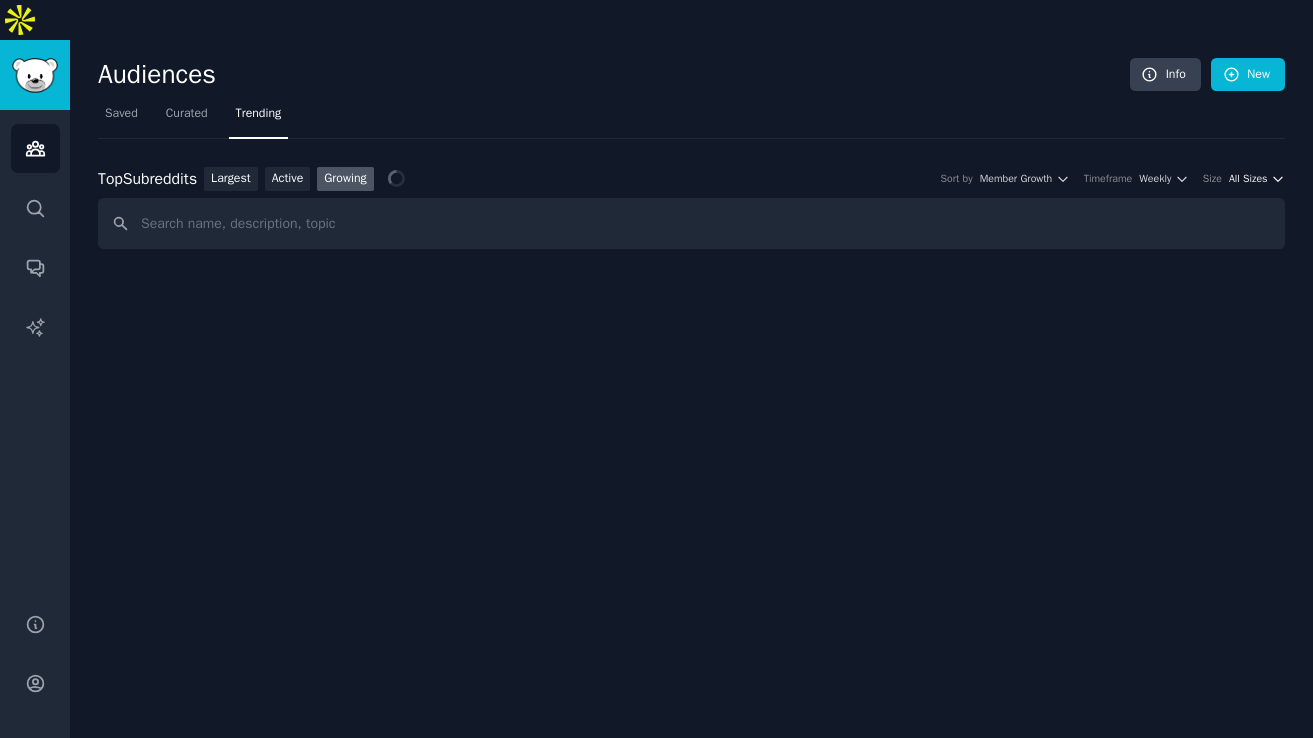 click on "All Sizes" at bounding box center (1248, 179) 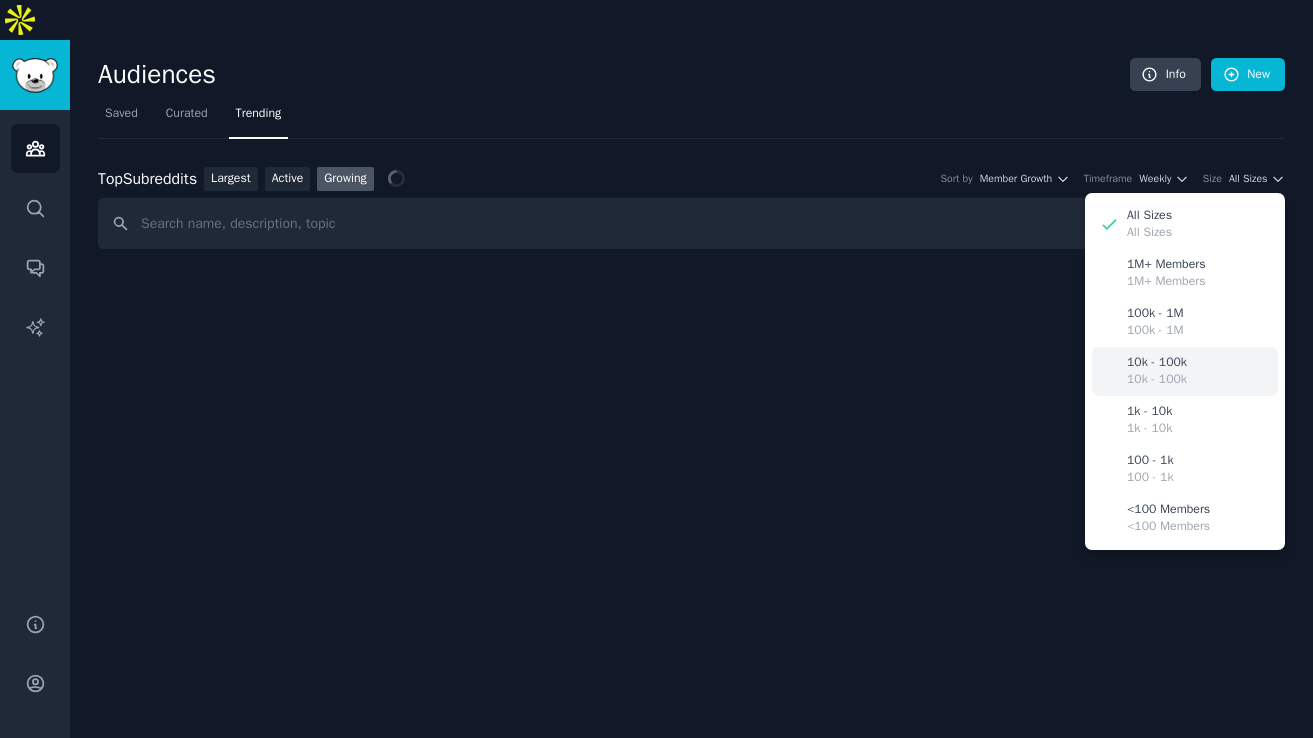 click on "10k - 100k 10k - 100k" at bounding box center [1185, 371] 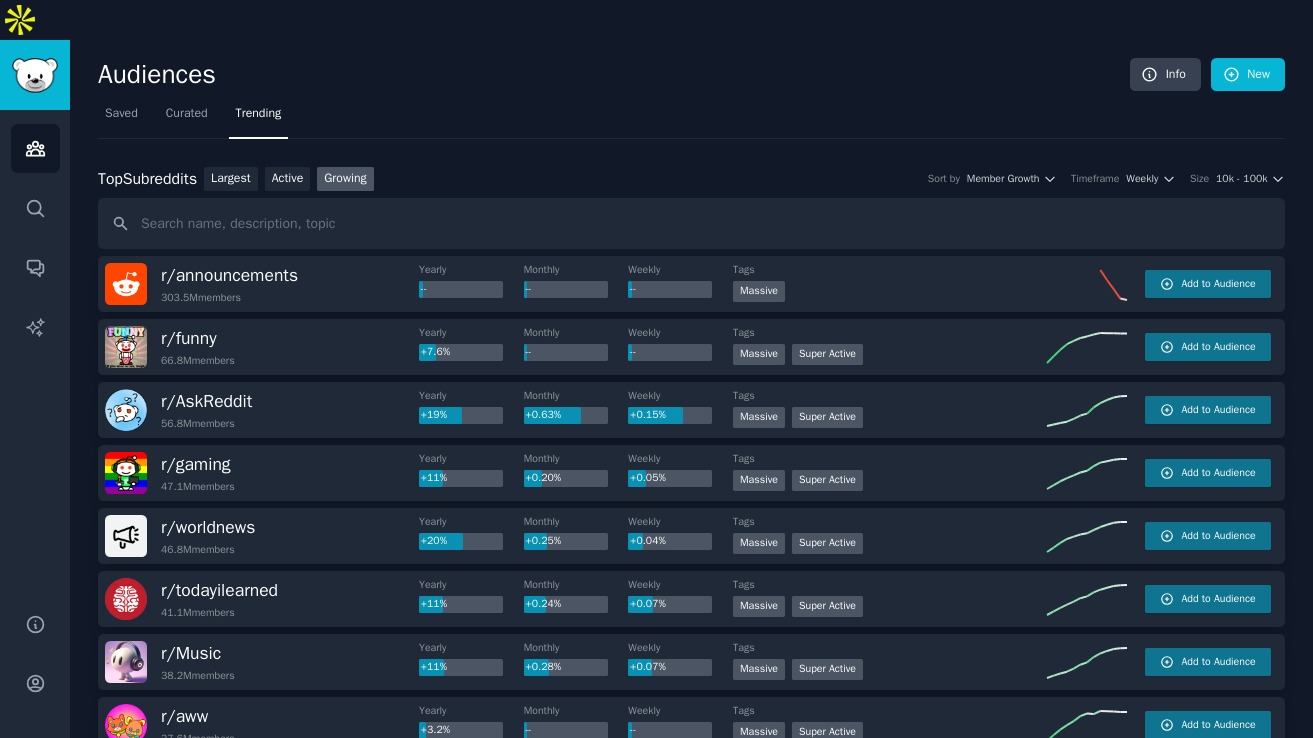 click on "Growing" at bounding box center (345, 179) 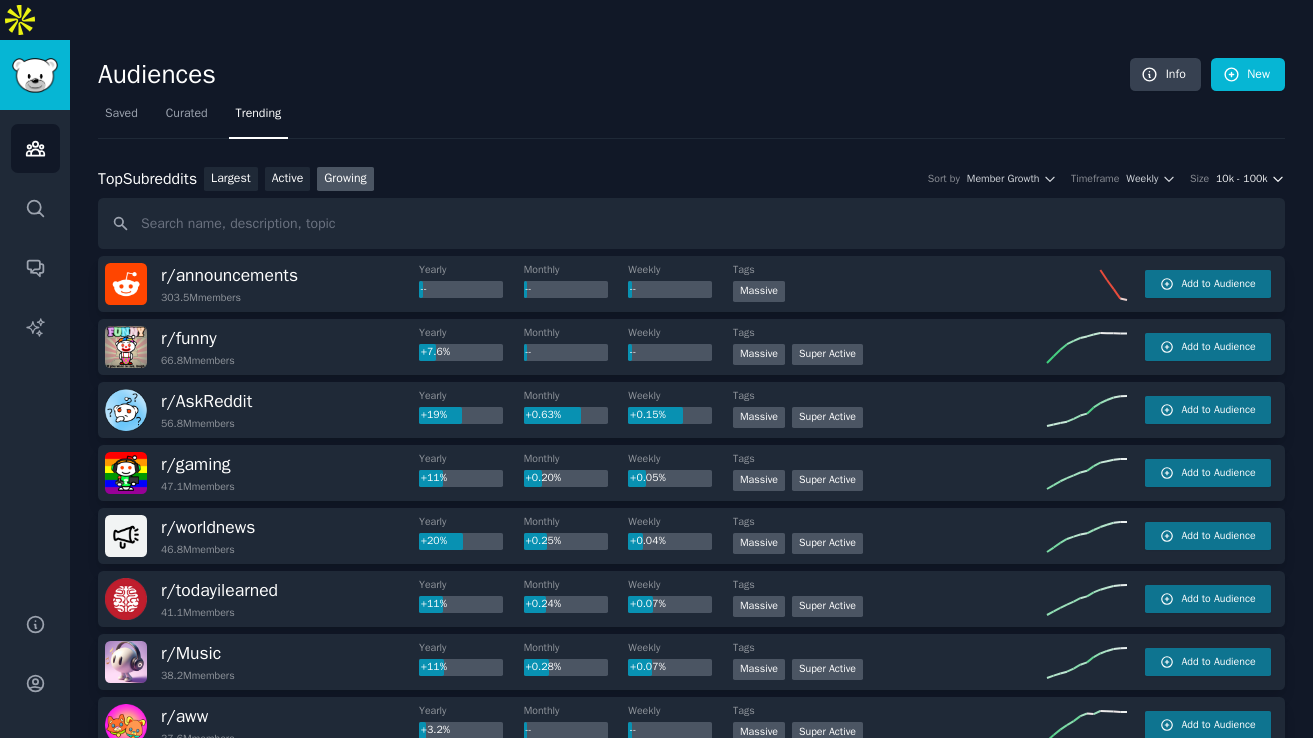 click on "10k - 100k" at bounding box center [1241, 179] 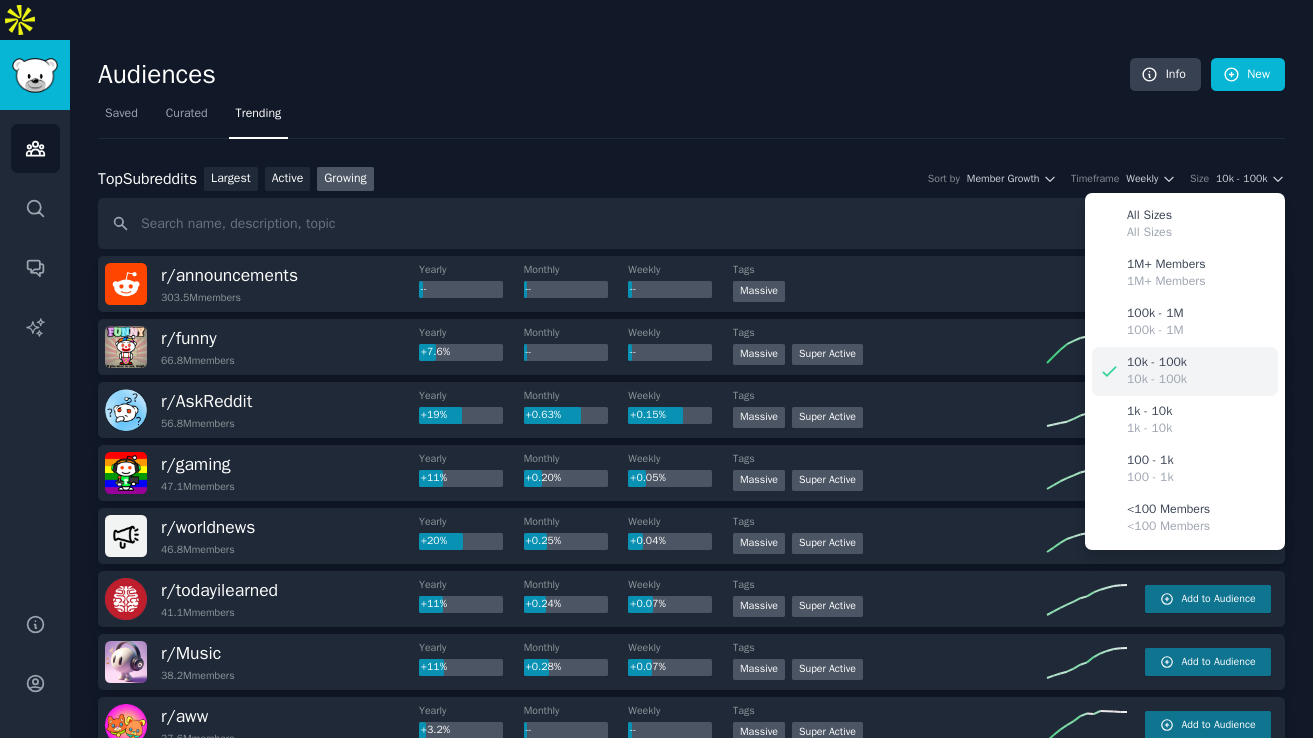 click on "10k - 100k" at bounding box center (1157, 363) 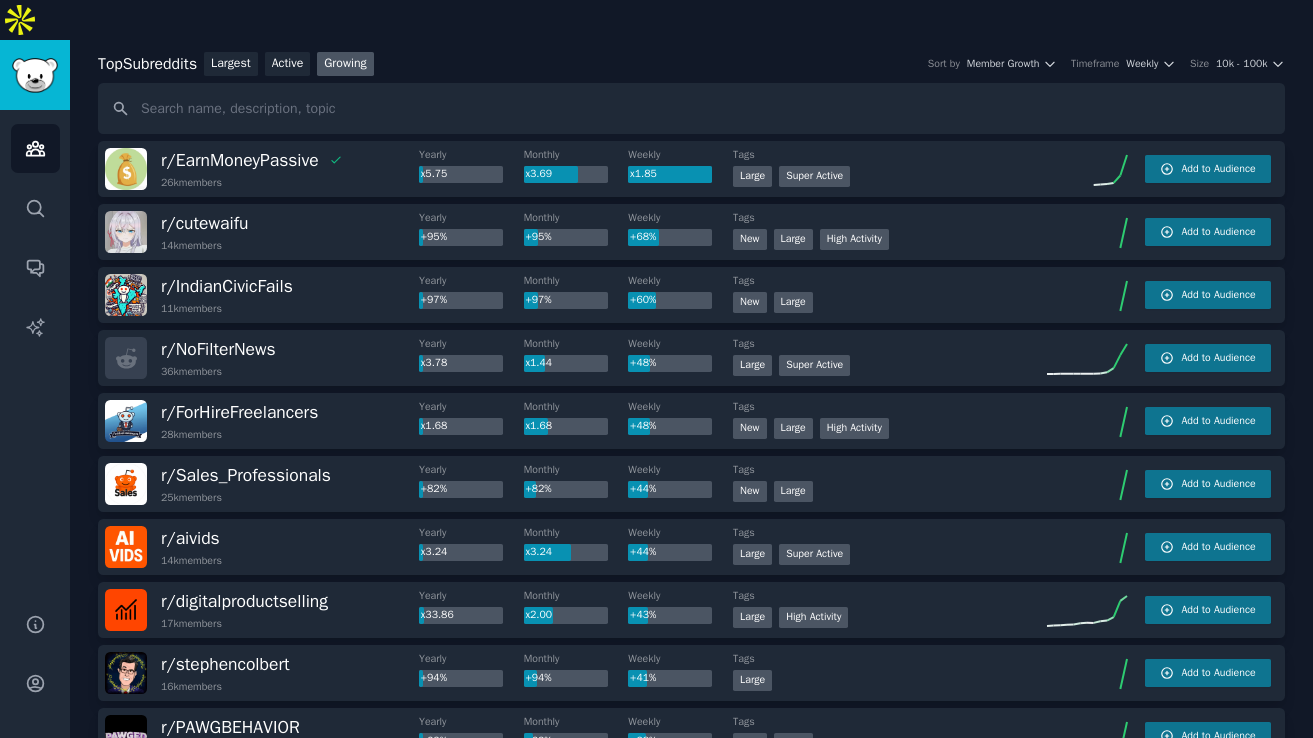 scroll, scrollTop: 0, scrollLeft: 0, axis: both 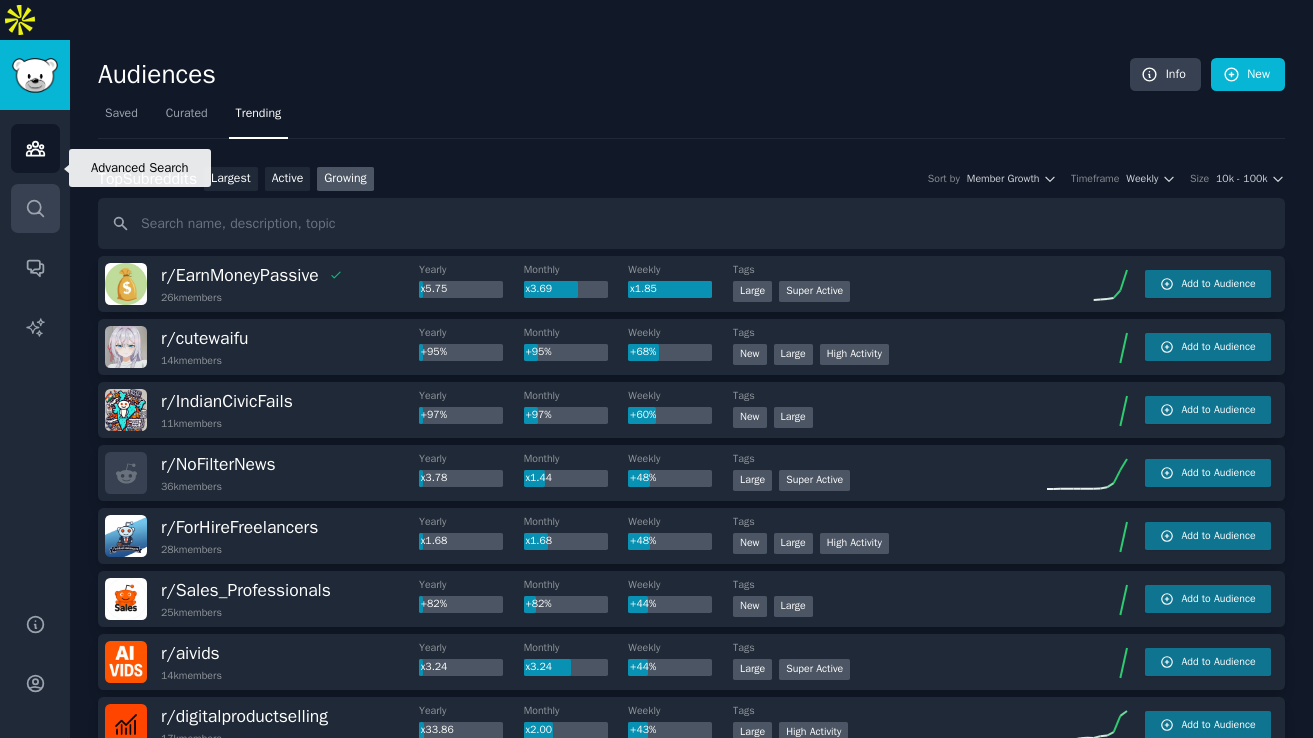 click on "Search" at bounding box center (35, 208) 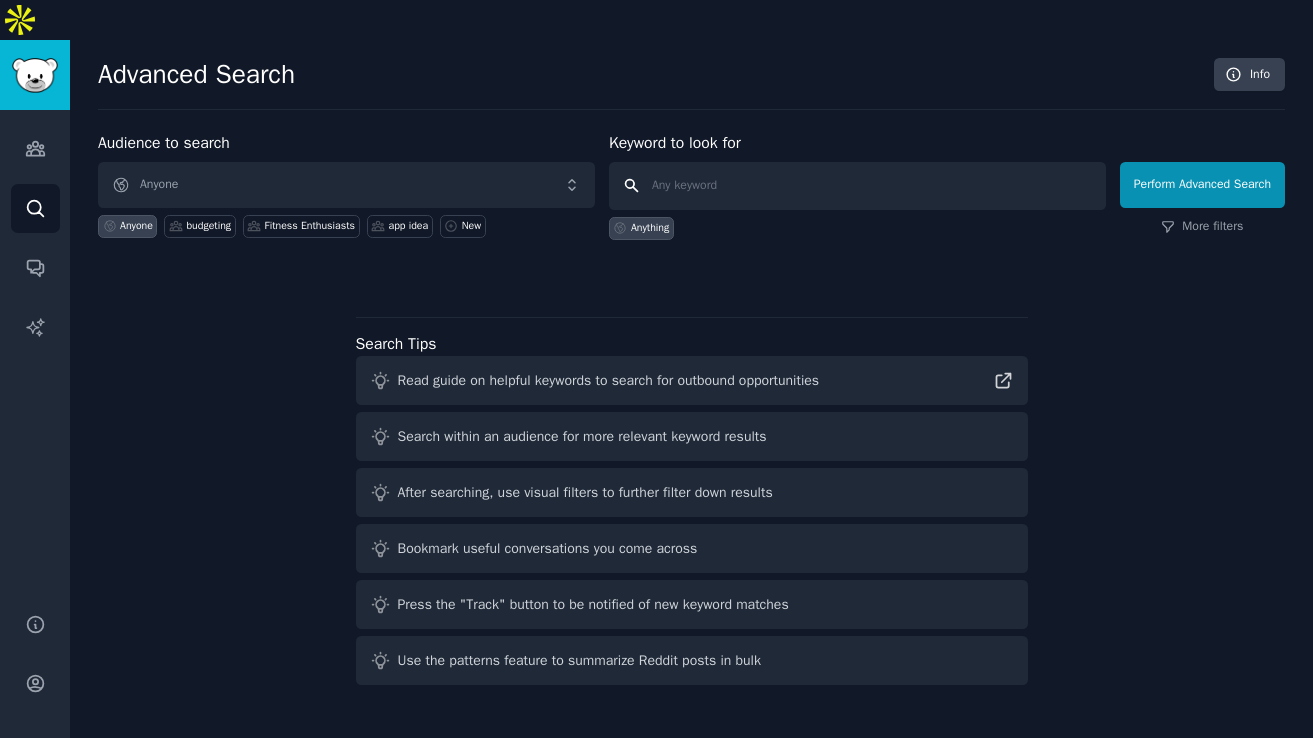 click at bounding box center [857, 186] 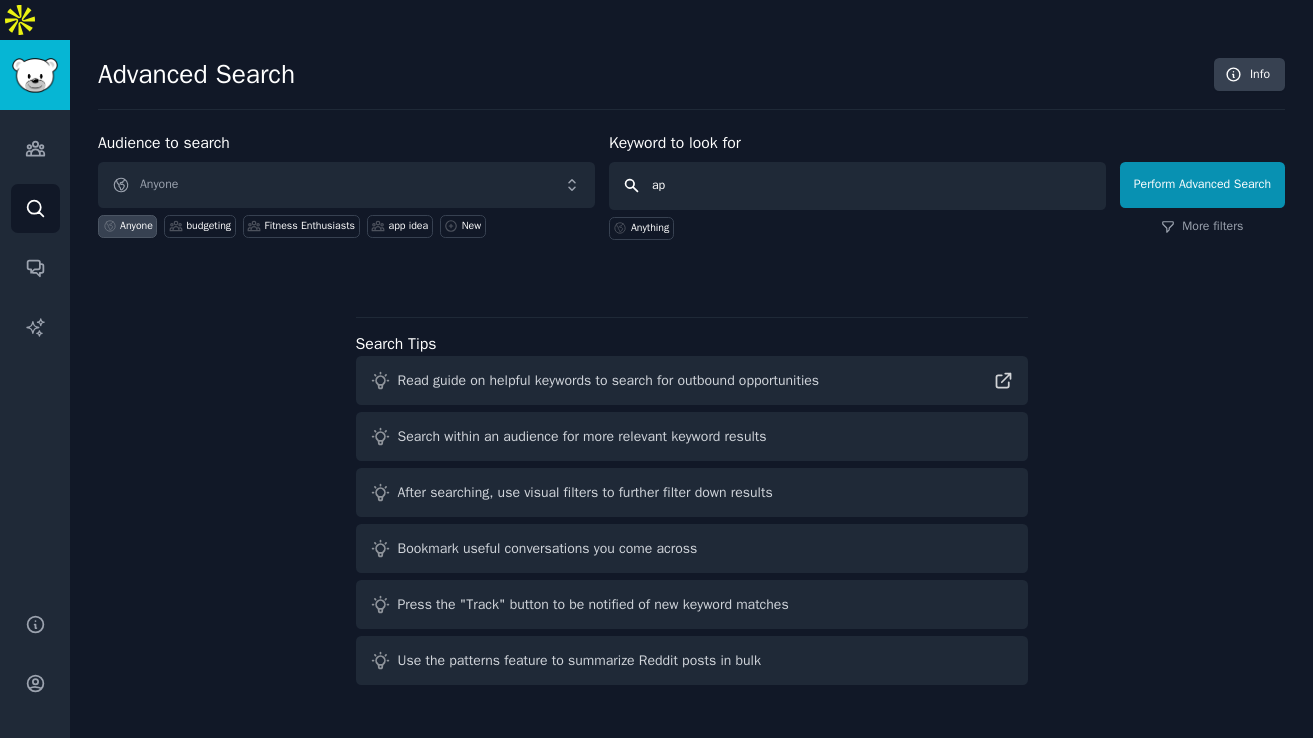 type on "a" 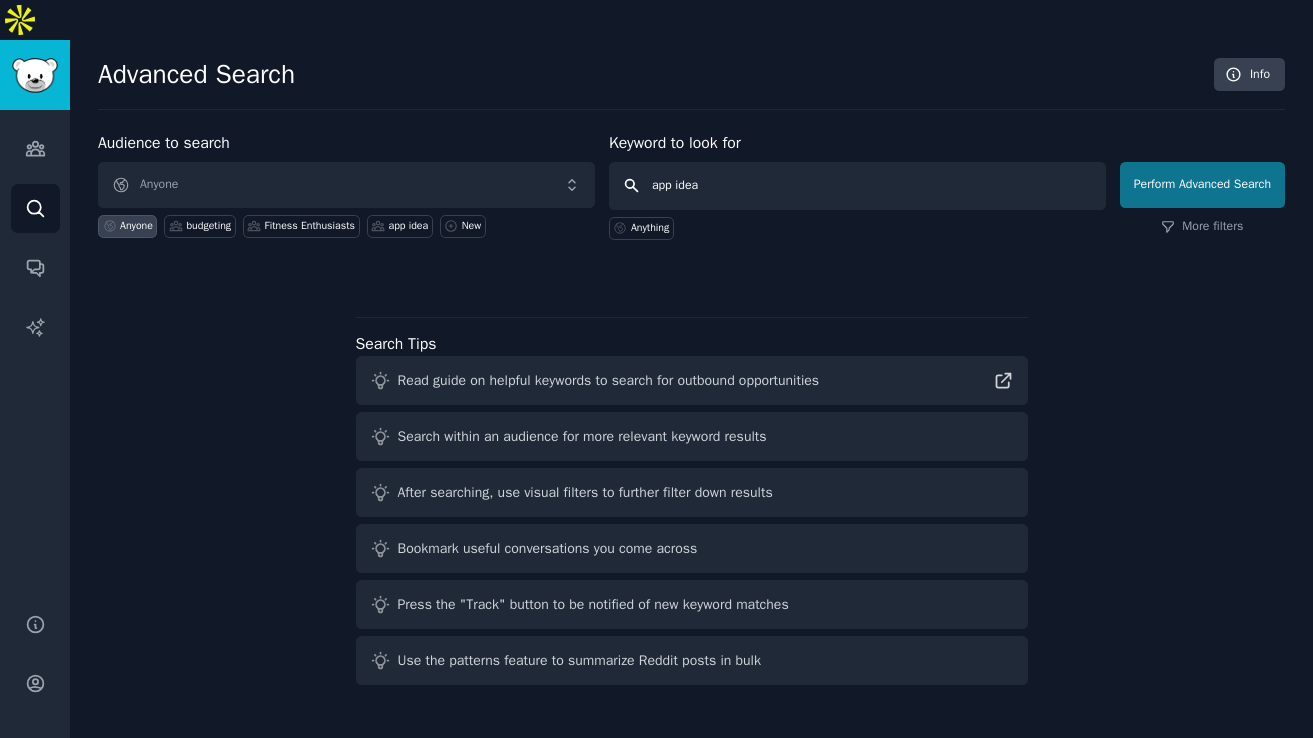 type on "app idea" 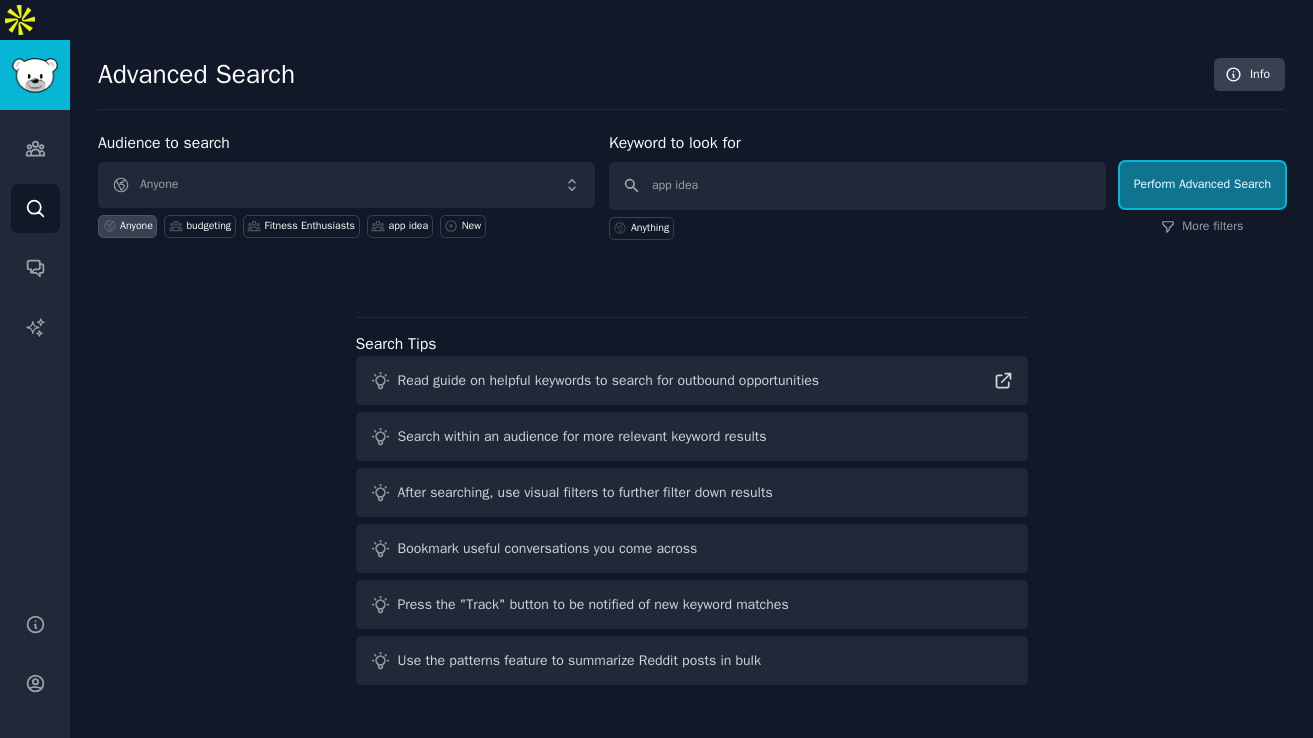 click on "Perform Advanced Search" at bounding box center [1202, 185] 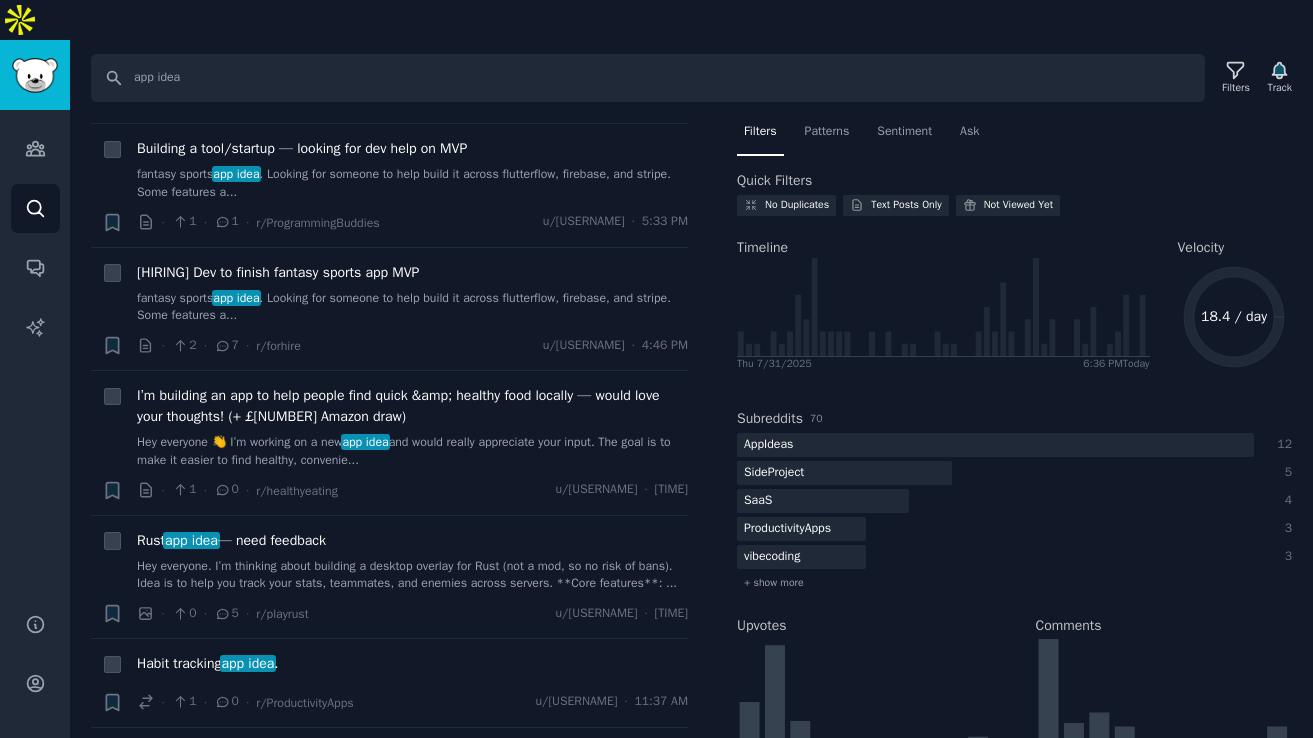 scroll, scrollTop: 0, scrollLeft: 0, axis: both 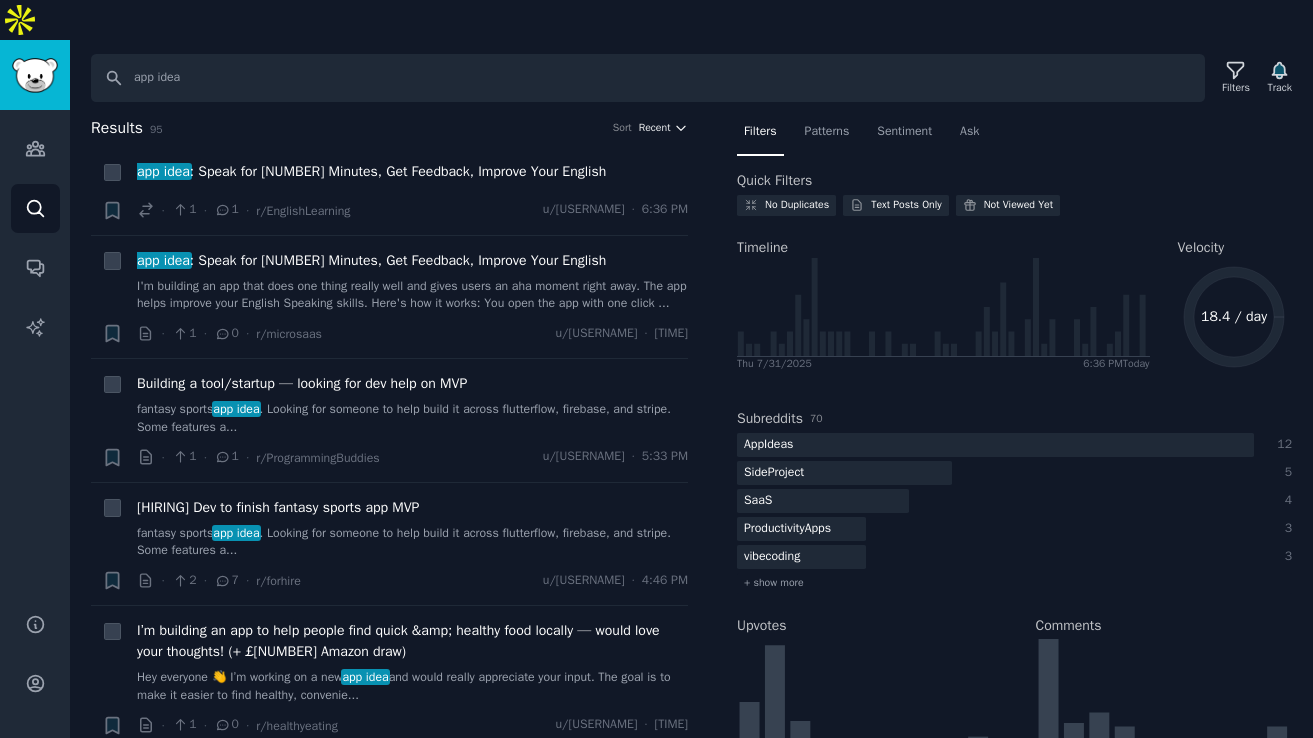 click on "Recent" at bounding box center (655, 128) 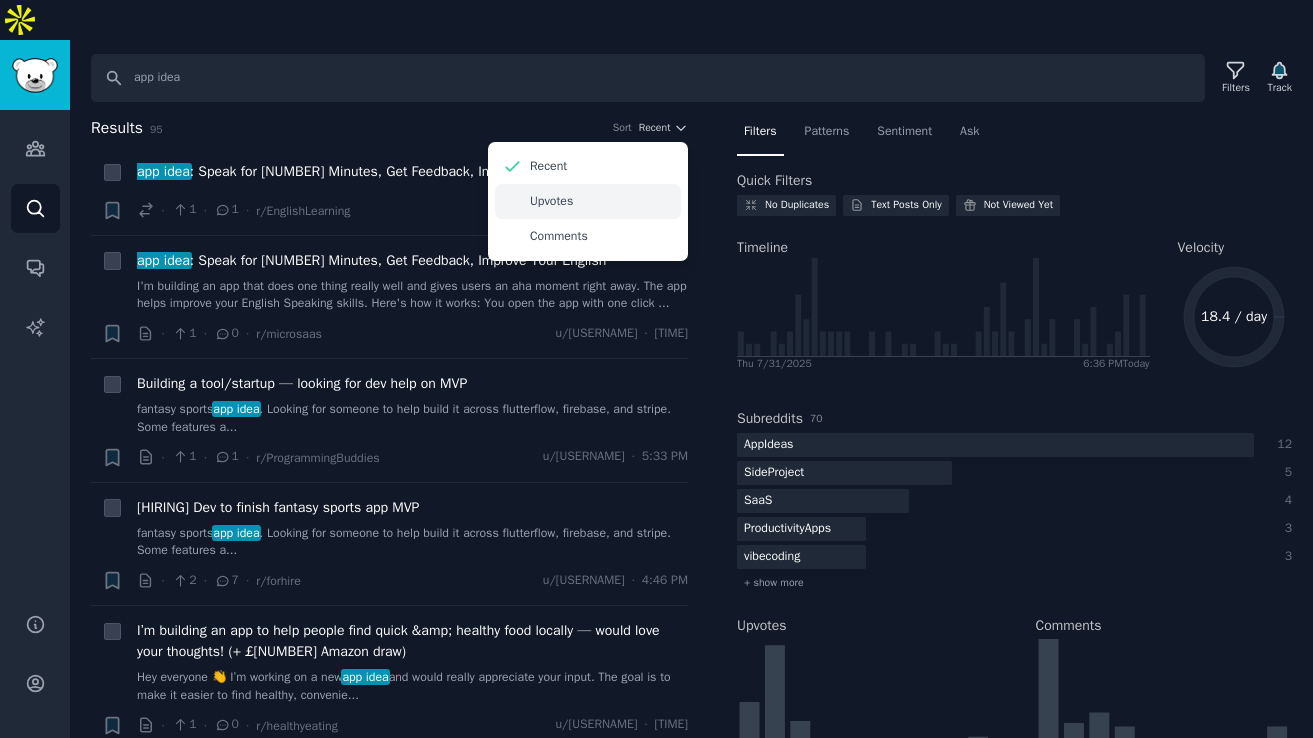 click on "Upvotes" at bounding box center (588, 201) 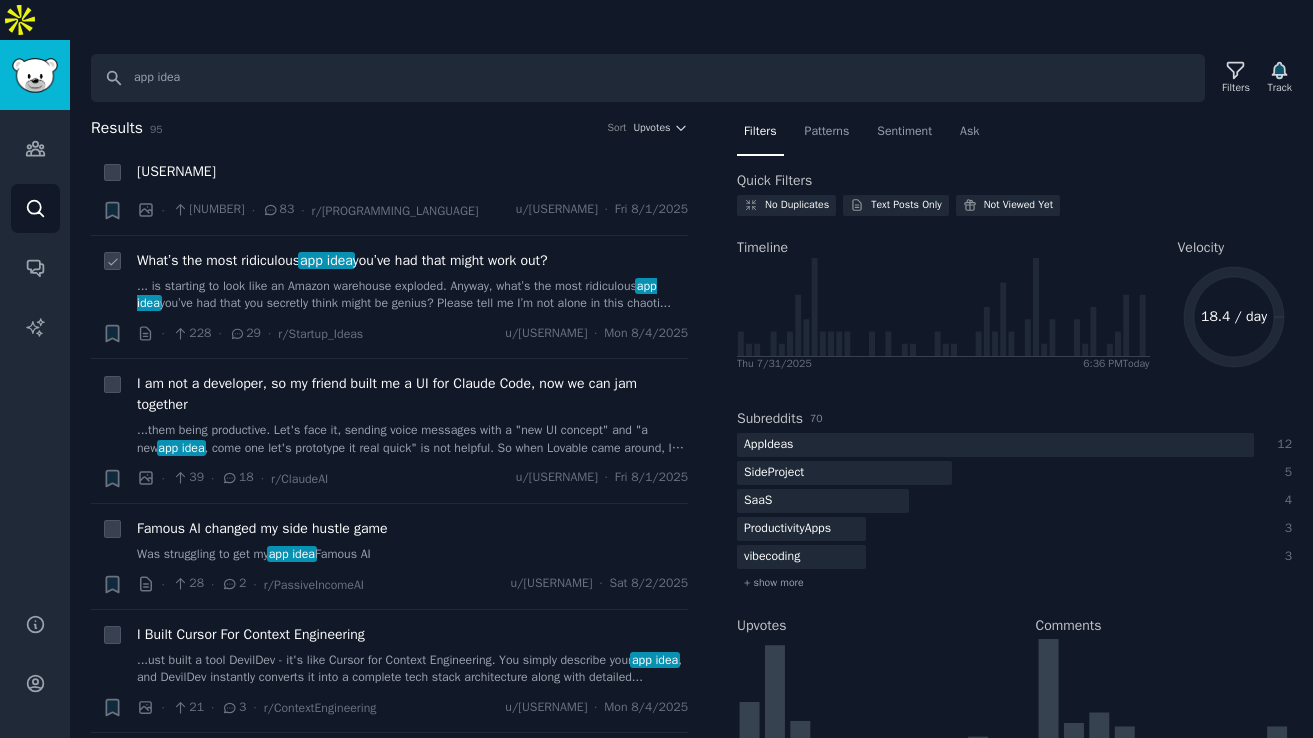 click on "... is starting to look like an Amazon warehouse exploded.
Anyway, what’s the most ridiculous  app idea  you’ve had that you secretly think might be genius? Please tell me I’m not alone in this chaoti..." at bounding box center [412, 295] 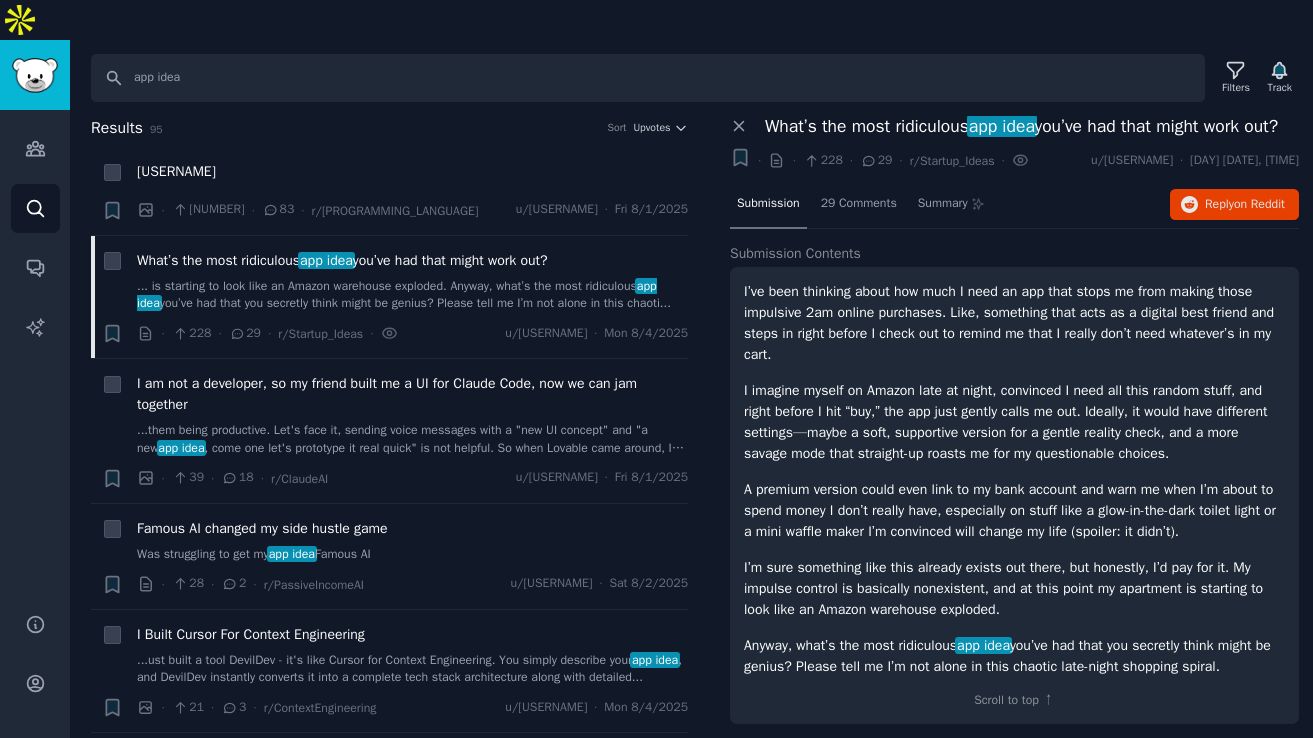 scroll, scrollTop: 46, scrollLeft: 0, axis: vertical 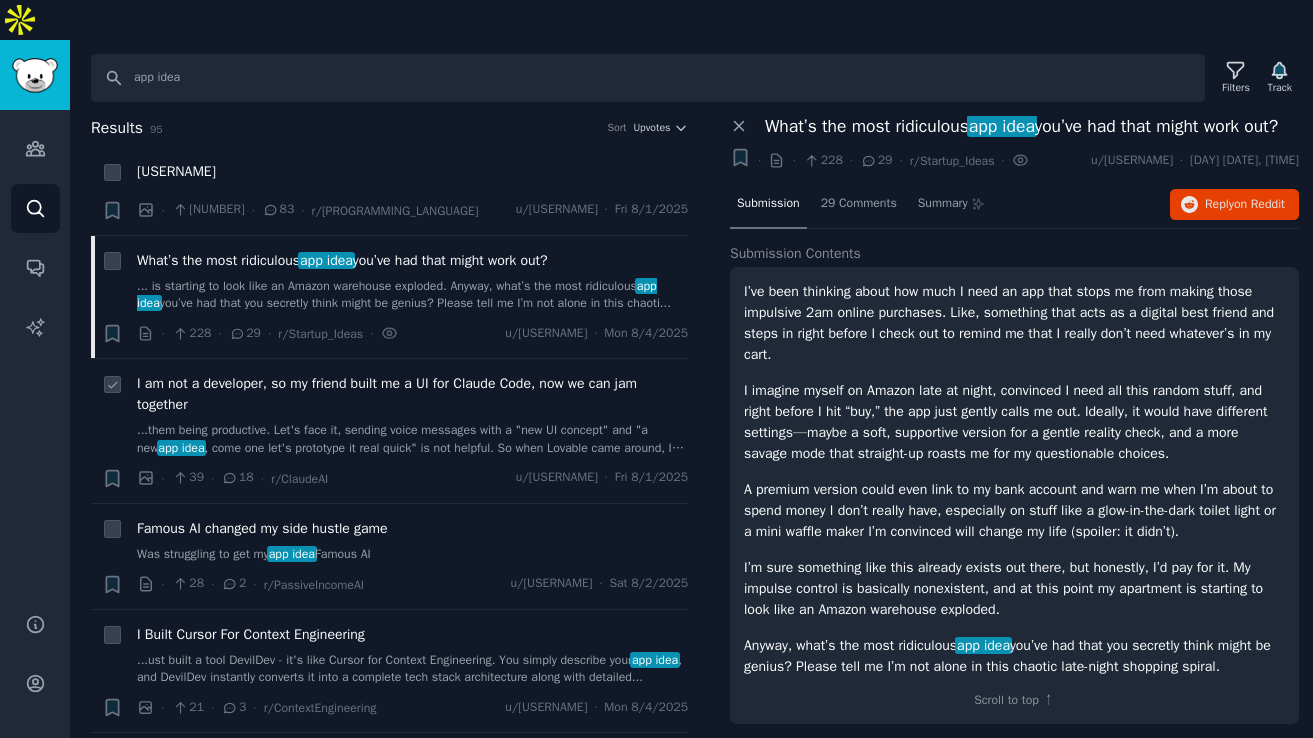 click on "I am not a developer, so my friend built me a UI for Claude Code, now we can jam together" at bounding box center [412, 394] 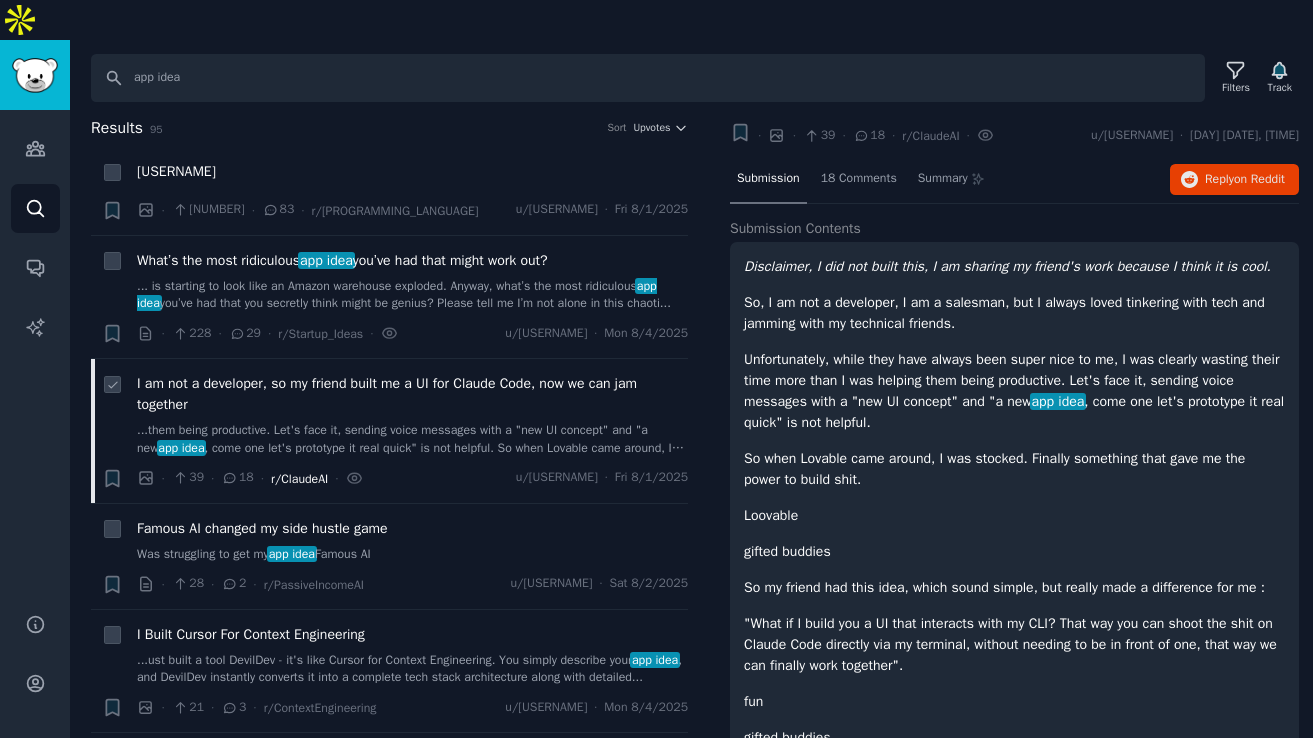click on "r/ClaudeAI" at bounding box center [299, 479] 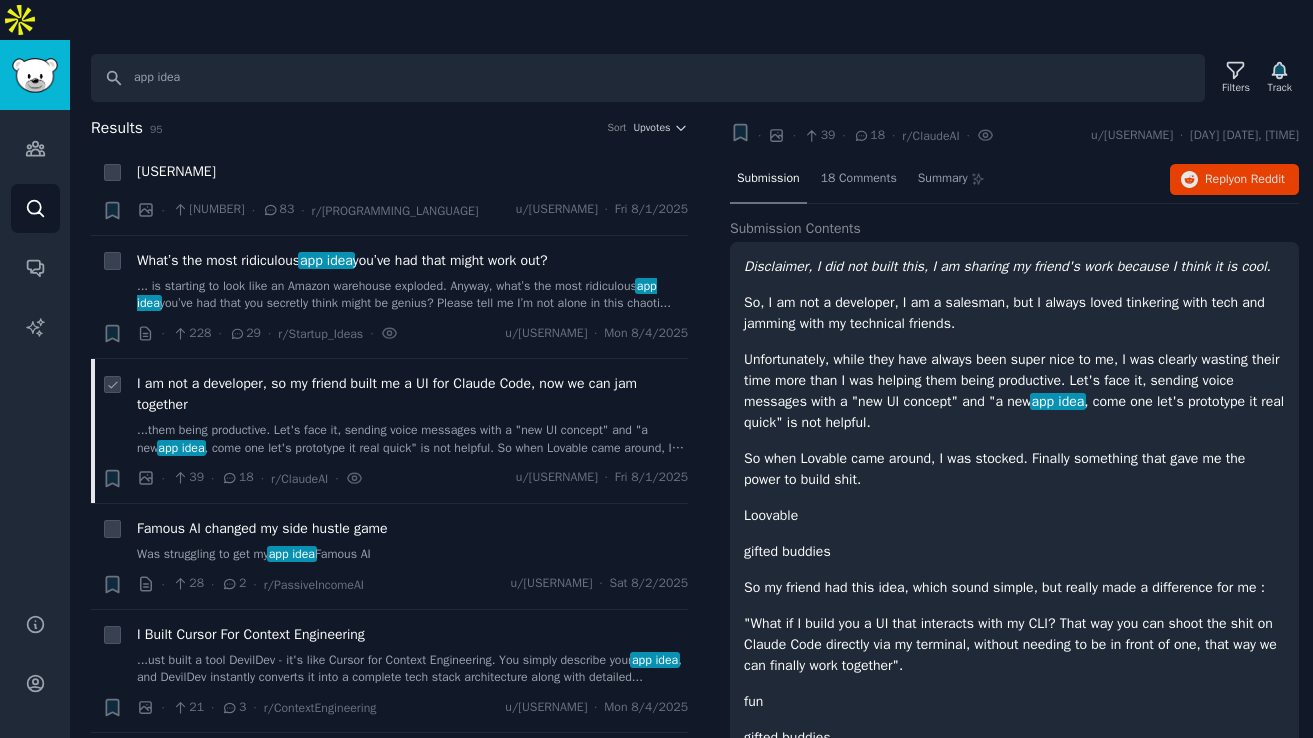 click on "I am not a developer, so my friend built me a UI for Claude Code, now we can jam together" at bounding box center (412, 394) 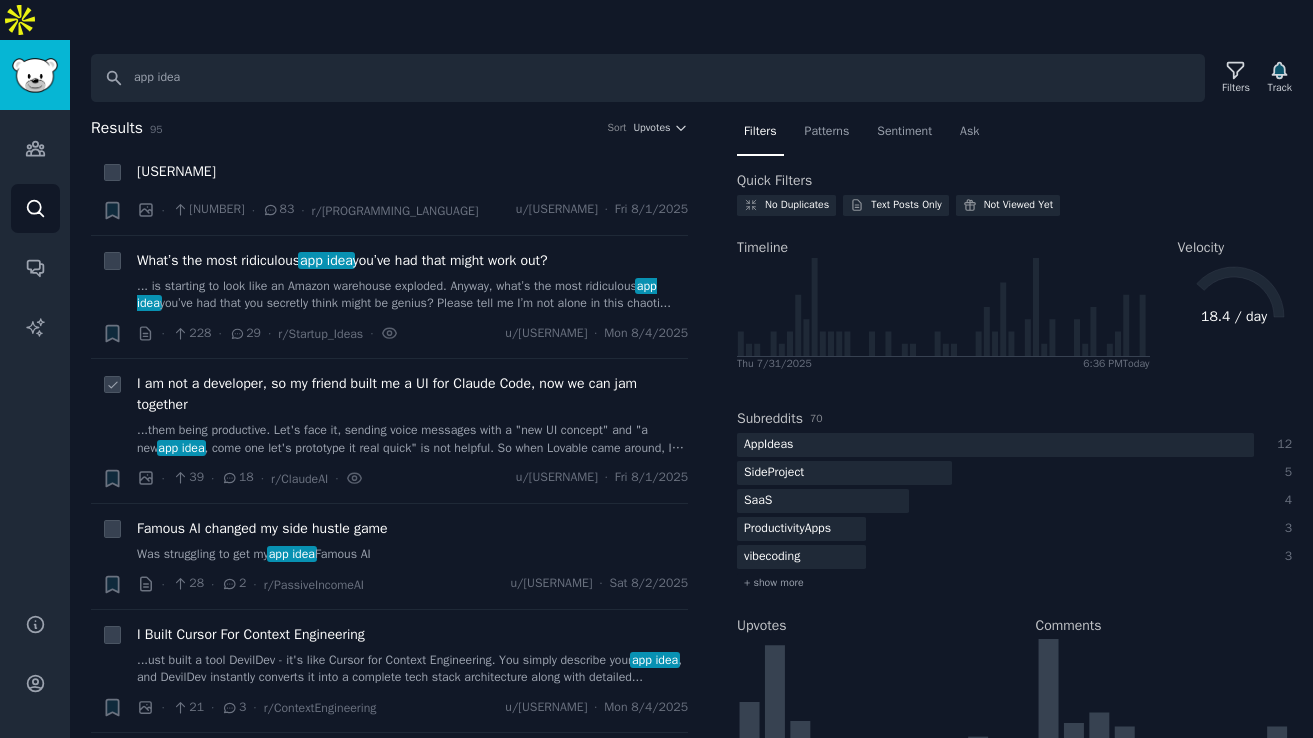 click on "I am not a developer, so my friend built me a UI for Claude Code, now we can jam together" at bounding box center [412, 394] 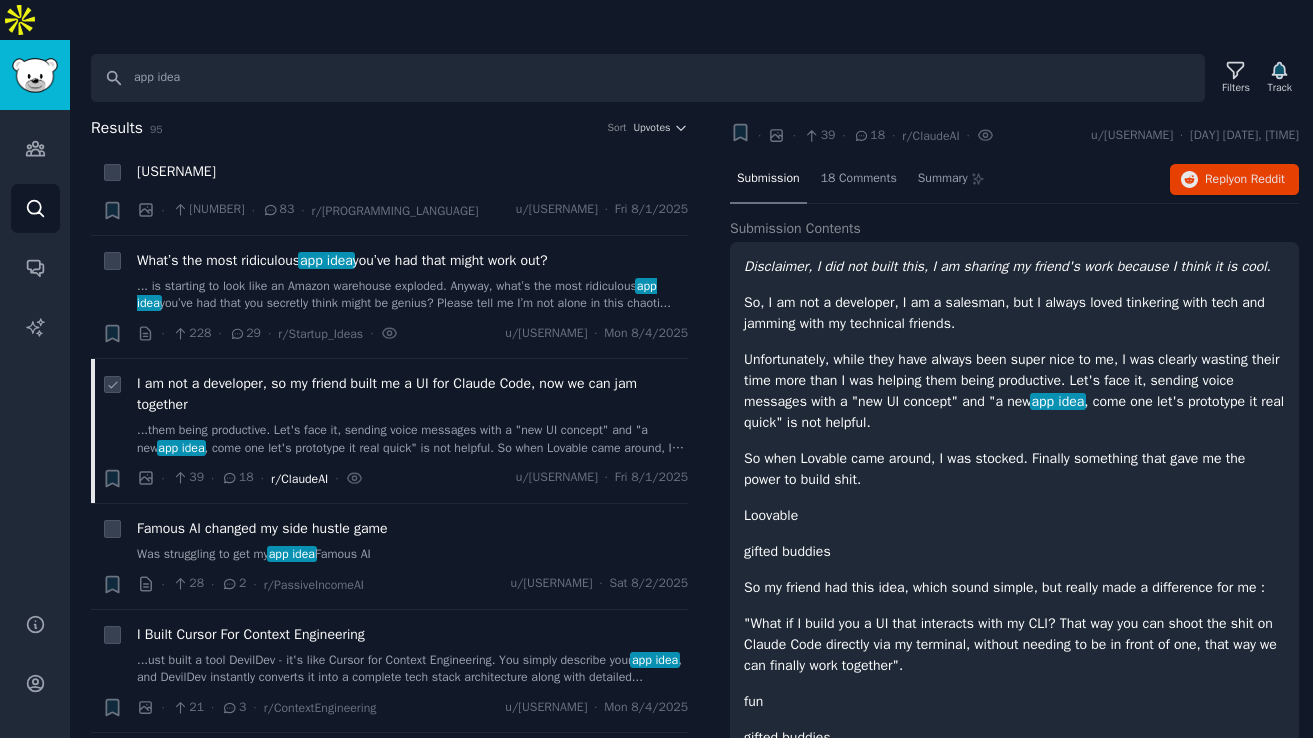 click on "r/ClaudeAI" at bounding box center (299, 479) 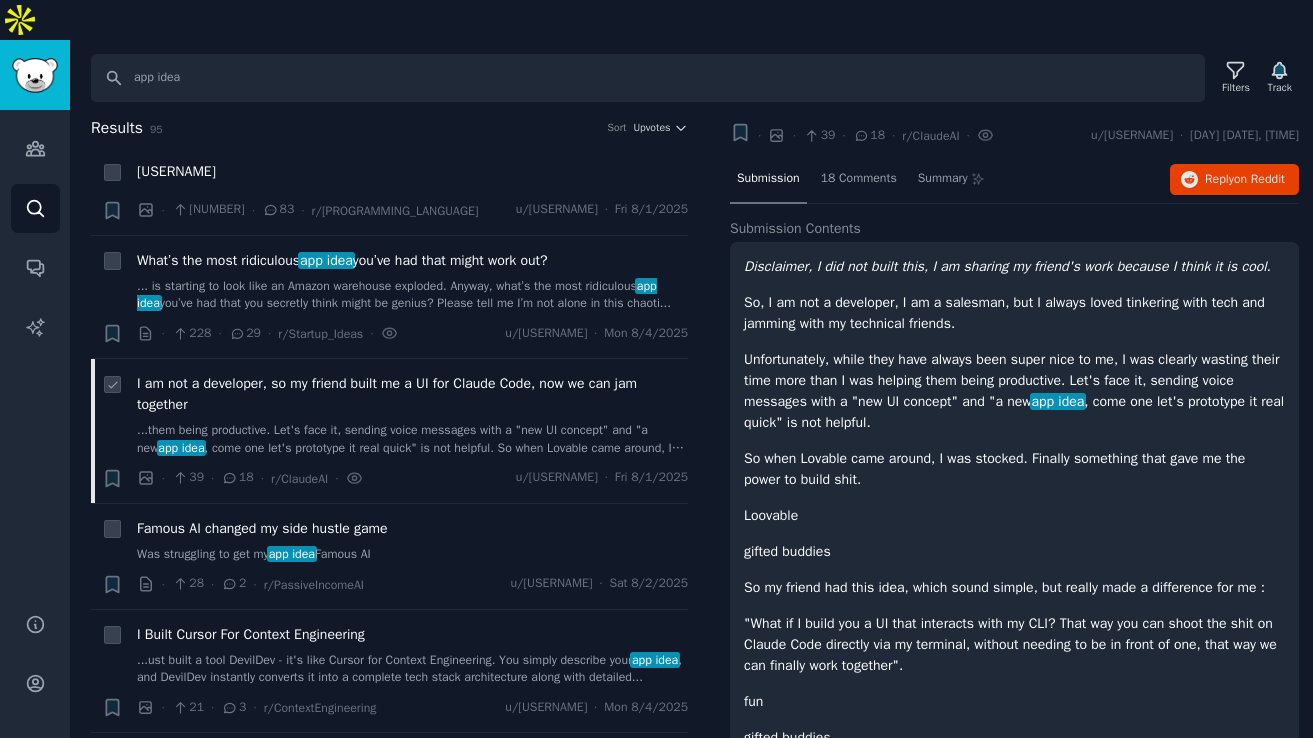 click on "I am not a developer, so my friend built me a UI for Claude Code, now we can jam together" at bounding box center [412, 394] 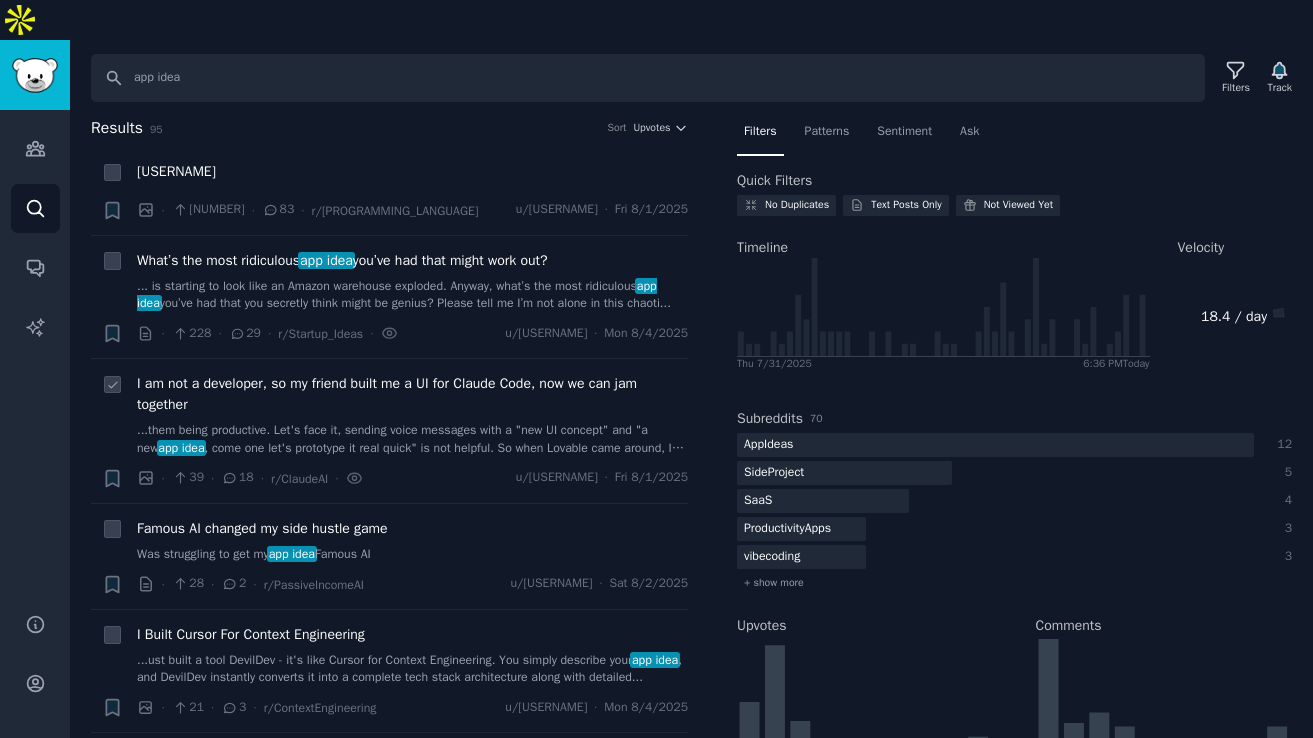 click on "I am not a developer, so my friend built me a UI for Claude Code, now we can jam together" at bounding box center [412, 394] 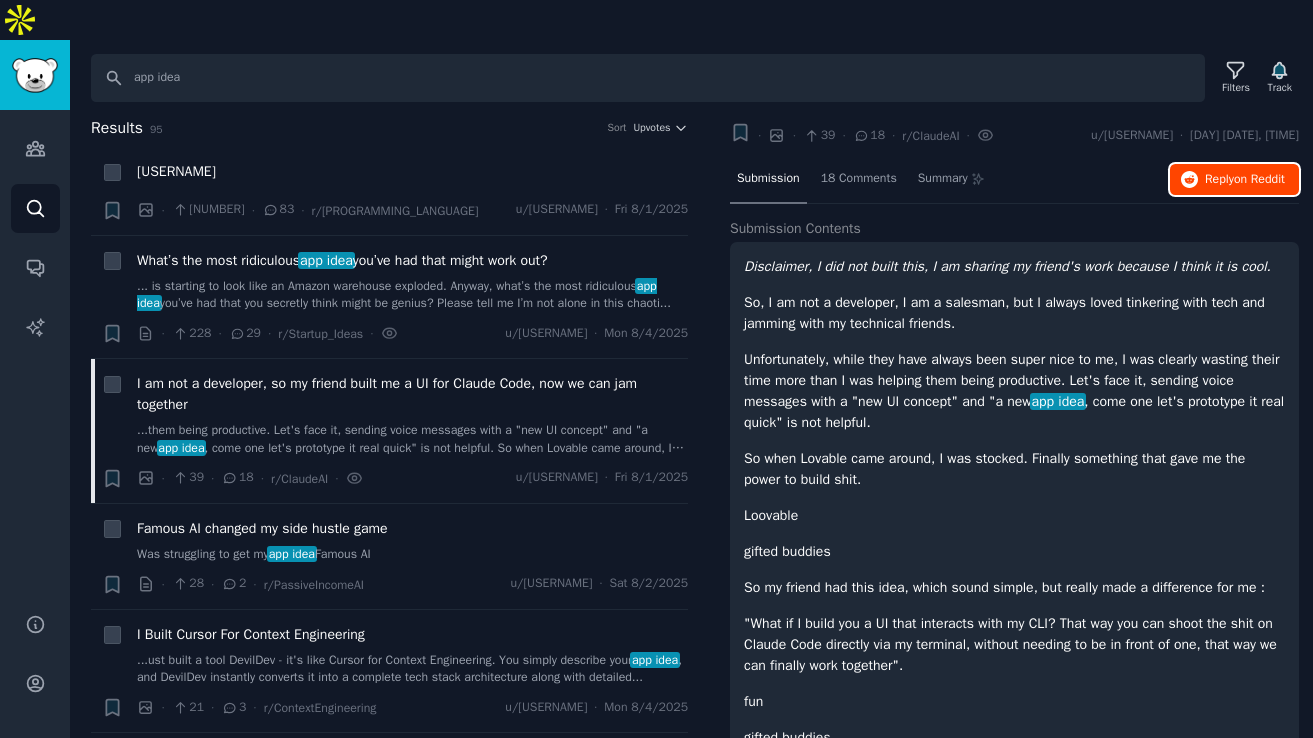 click on "Reply  on Reddit" at bounding box center (1245, 180) 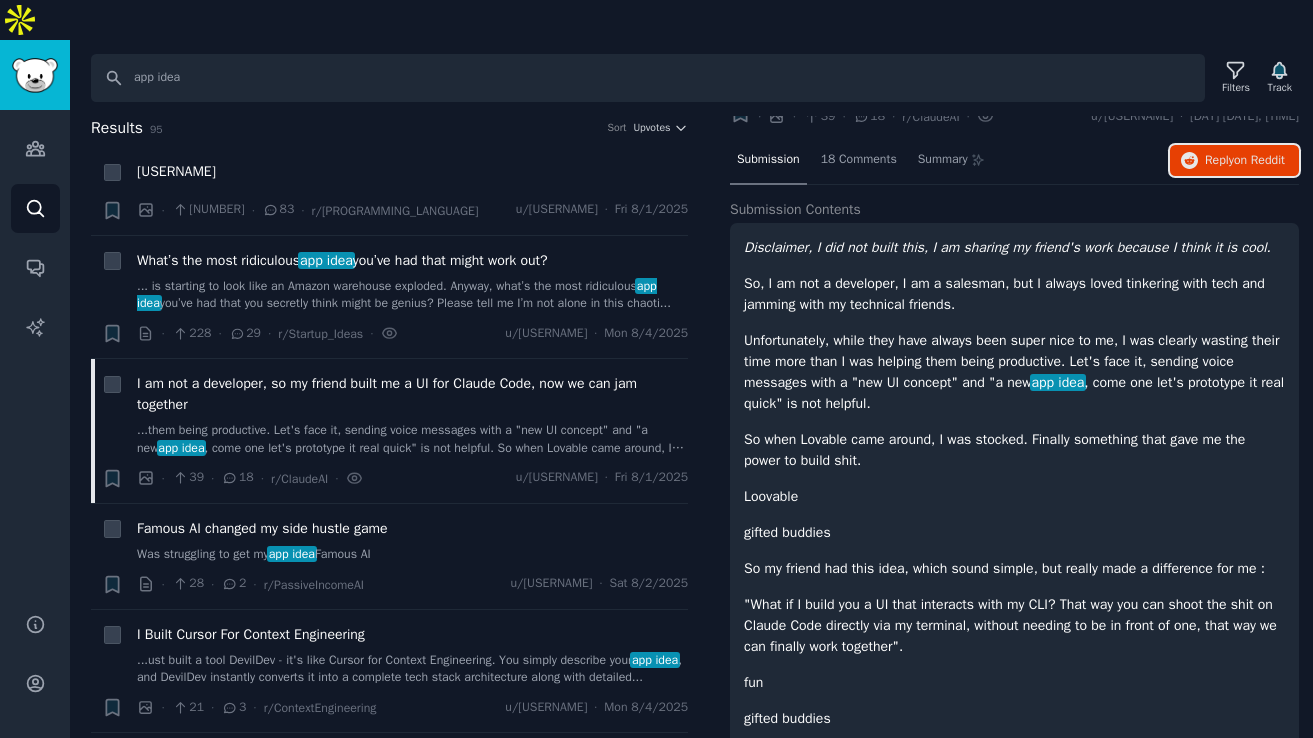 scroll, scrollTop: 68, scrollLeft: 0, axis: vertical 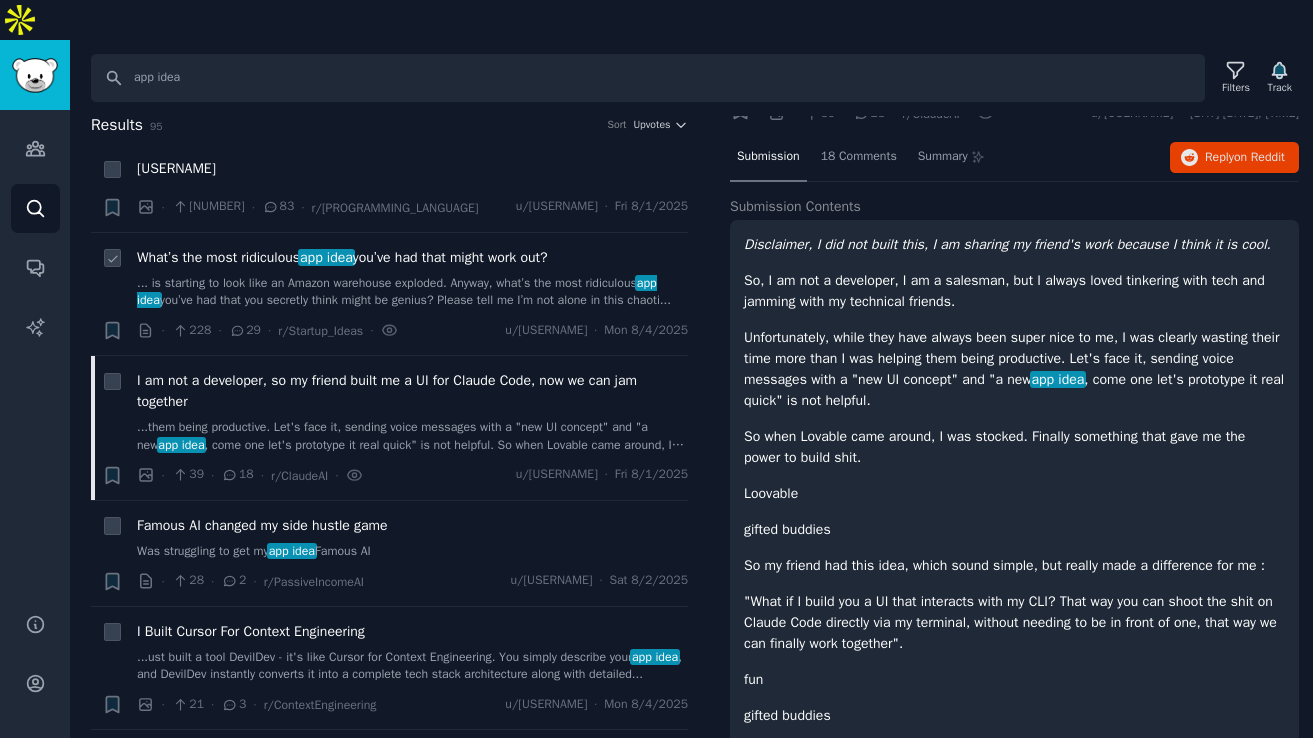 click on "... is starting to look like an Amazon warehouse exploded.
Anyway, what’s the most ridiculous  app idea  you’ve had that you secretly think might be genius? Please tell me I’m not alone in this chaoti..." at bounding box center [412, 292] 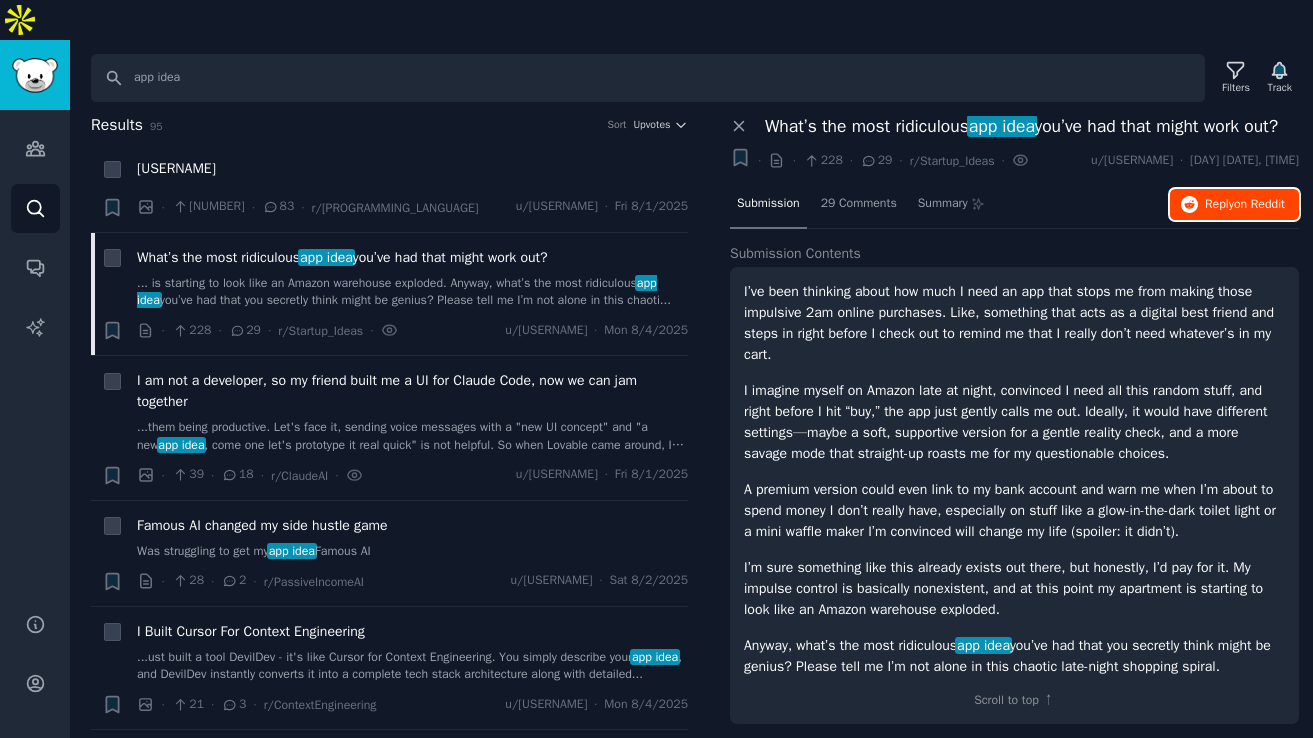 click on "Reply  on Reddit" at bounding box center (1245, 205) 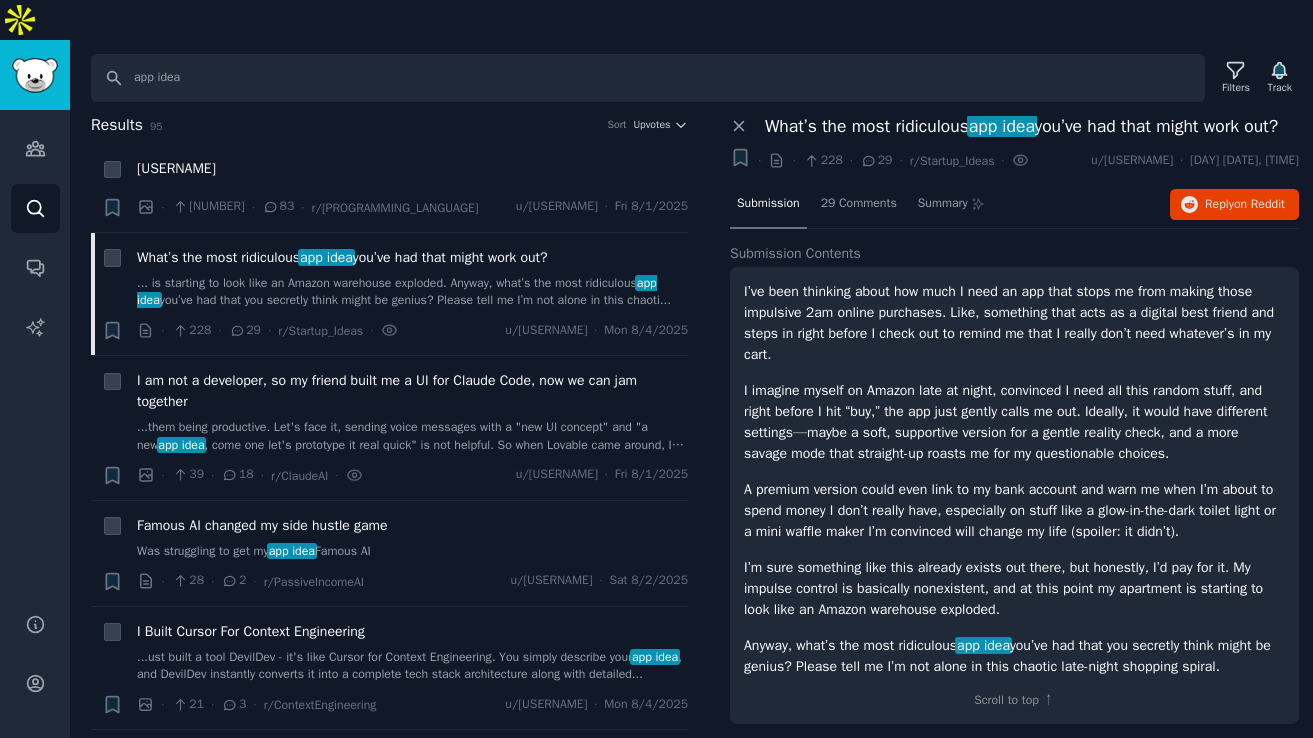 click on "Close panel What’s the most ridiculous  app idea  you’ve had that might work out? + · · [NUMBER] · [NUMBER] · r/Startup_Ideas · u/[USERNAME] · [DAY] [MONTH]/[DAY]/[YEAR], [HOUR]:[MINUTE]:[SECOND] [AM/PM] Submission [NUMBER] Comments Summary Reply  on Reddit Submission Contents I’ve been thinking about how much I need an app that stops me from making those impulsive [HOUR]am online purchases. Like, something that acts as a digital best friend and steps in right before I check out to remind me that I really don’t need whatever’s in my cart.
I imagine myself on Amazon late at night, convinced I need all this random stuff, and right before I hit “buy,” the app just gently calls me out. Ideally, it would have different settings—maybe a soft, supportive version for a gentle reality check, and a more savage mode that straight-up roasts me for my questionable choices.
Anyway, what’s the most ridiculous  app idea
Scroll to top ↑" at bounding box center [1014, 430] 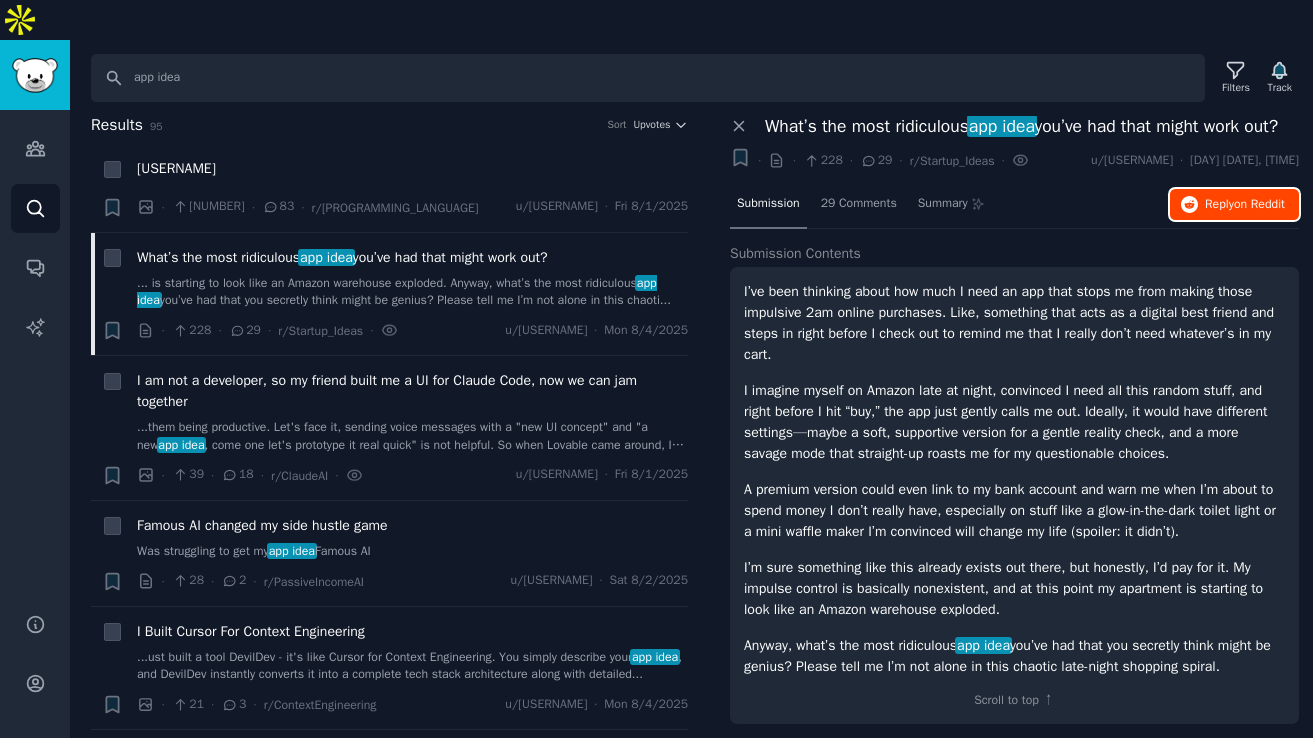 click on "Reply  on Reddit" at bounding box center [1245, 205] 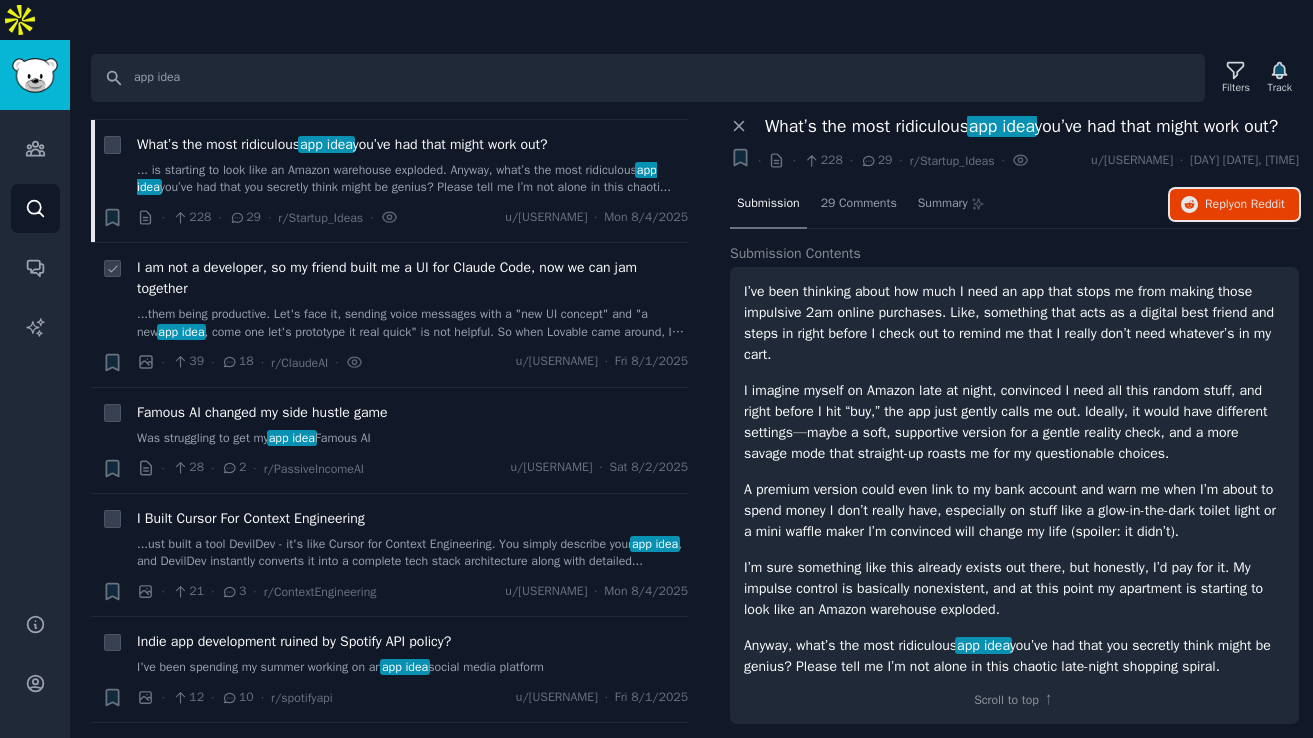 scroll, scrollTop: 109, scrollLeft: 0, axis: vertical 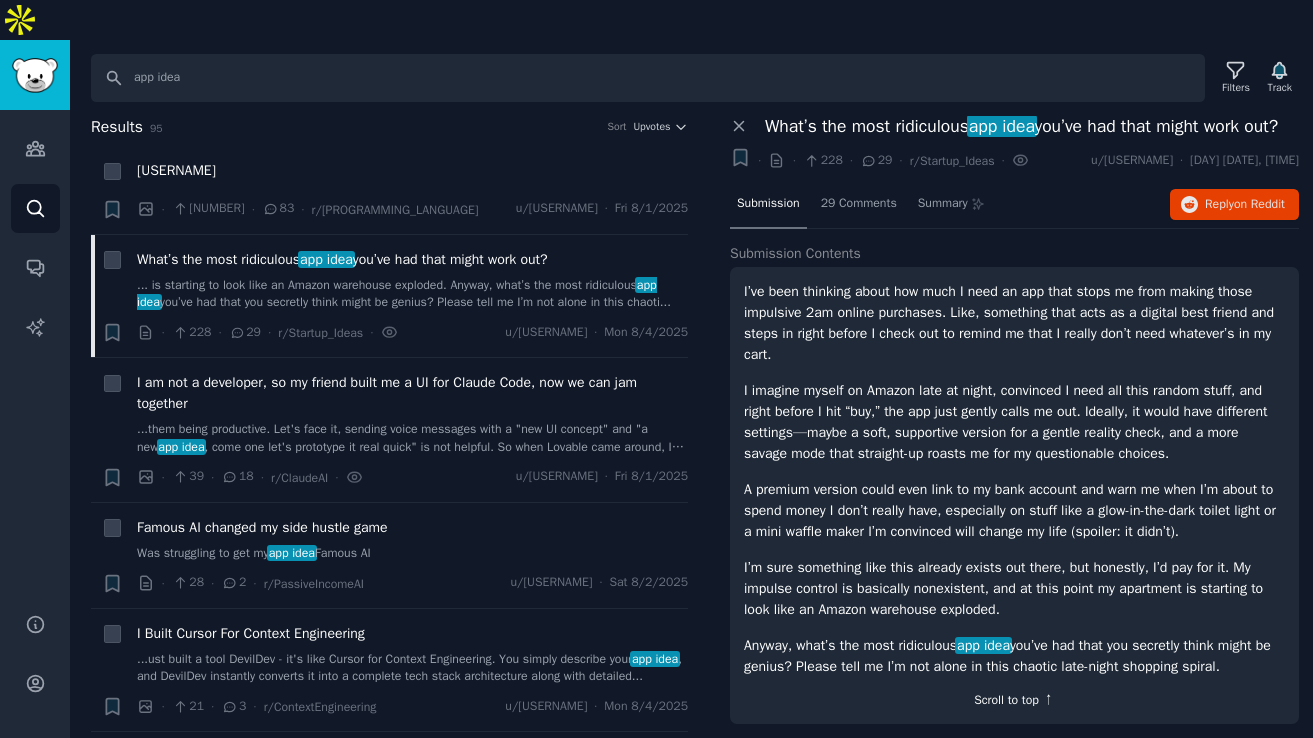 click on "Scroll to top ↑" 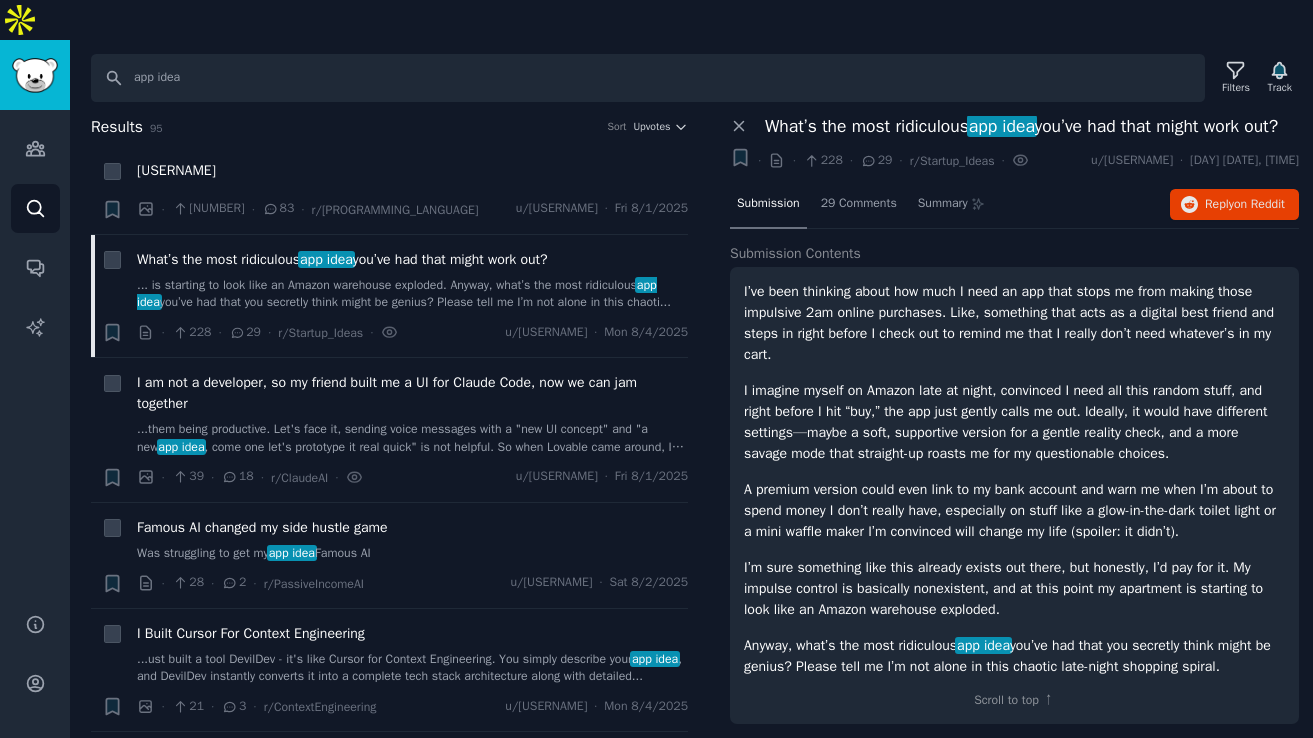 scroll, scrollTop: 46, scrollLeft: 0, axis: vertical 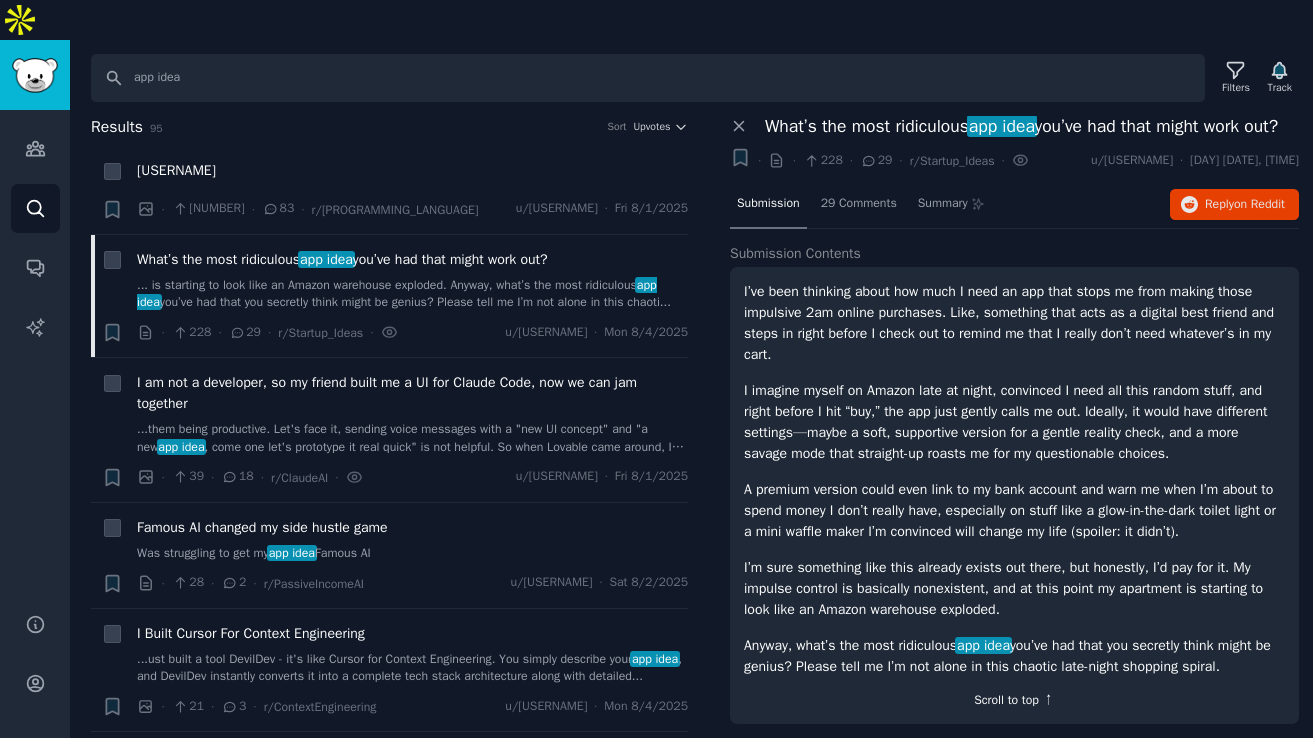 click on "Scroll to top ↑" 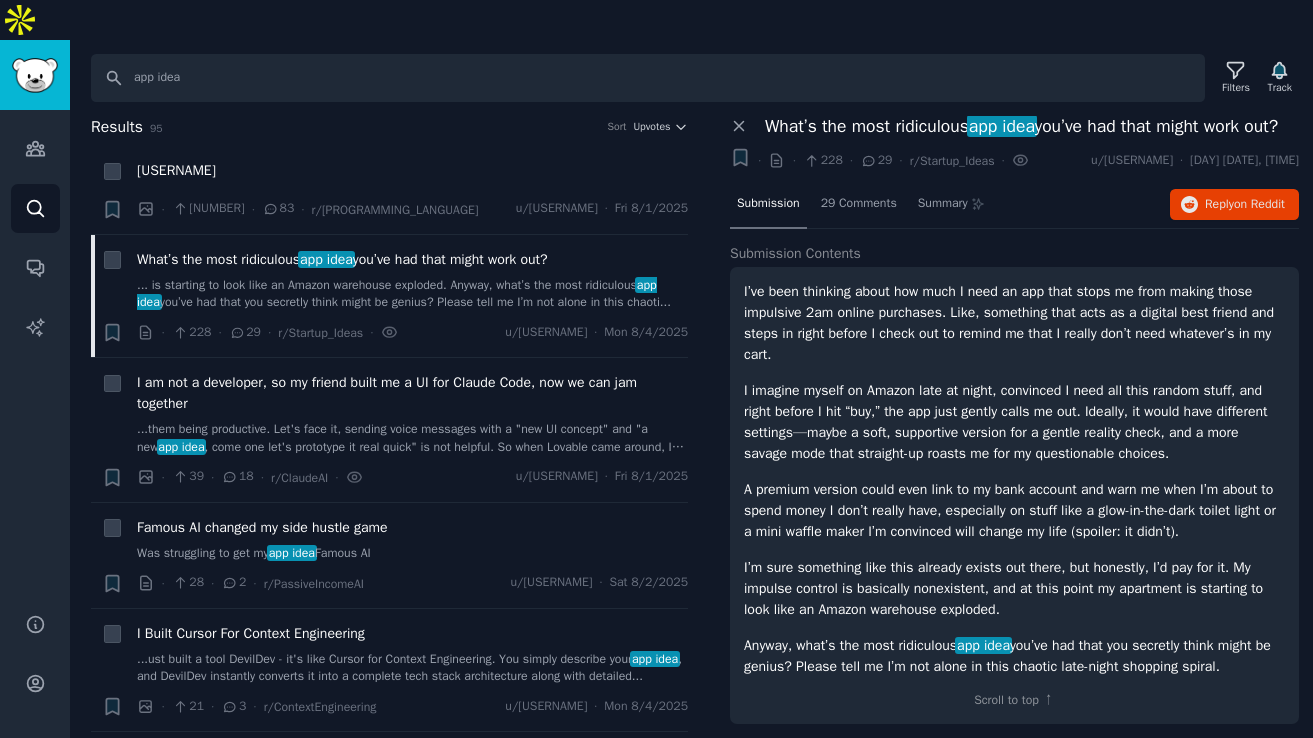 scroll, scrollTop: 46, scrollLeft: 0, axis: vertical 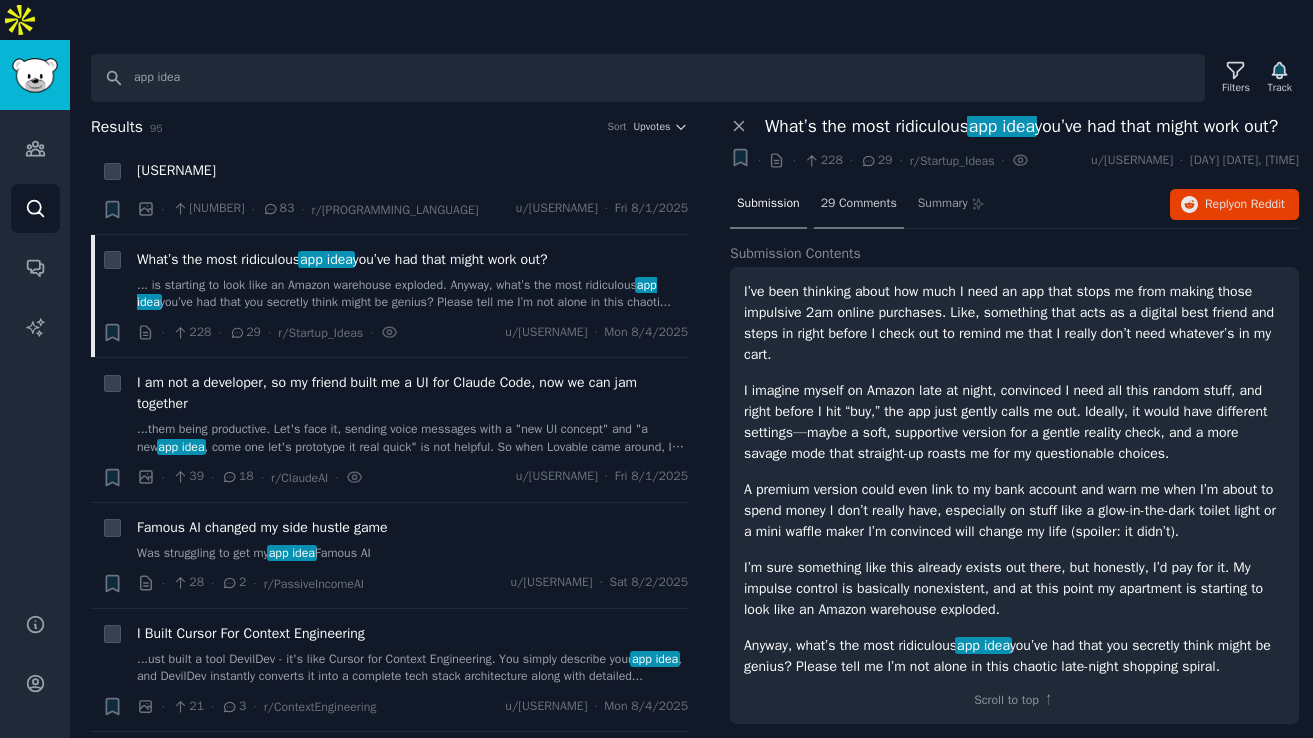 click on "29 Comments" at bounding box center [859, 205] 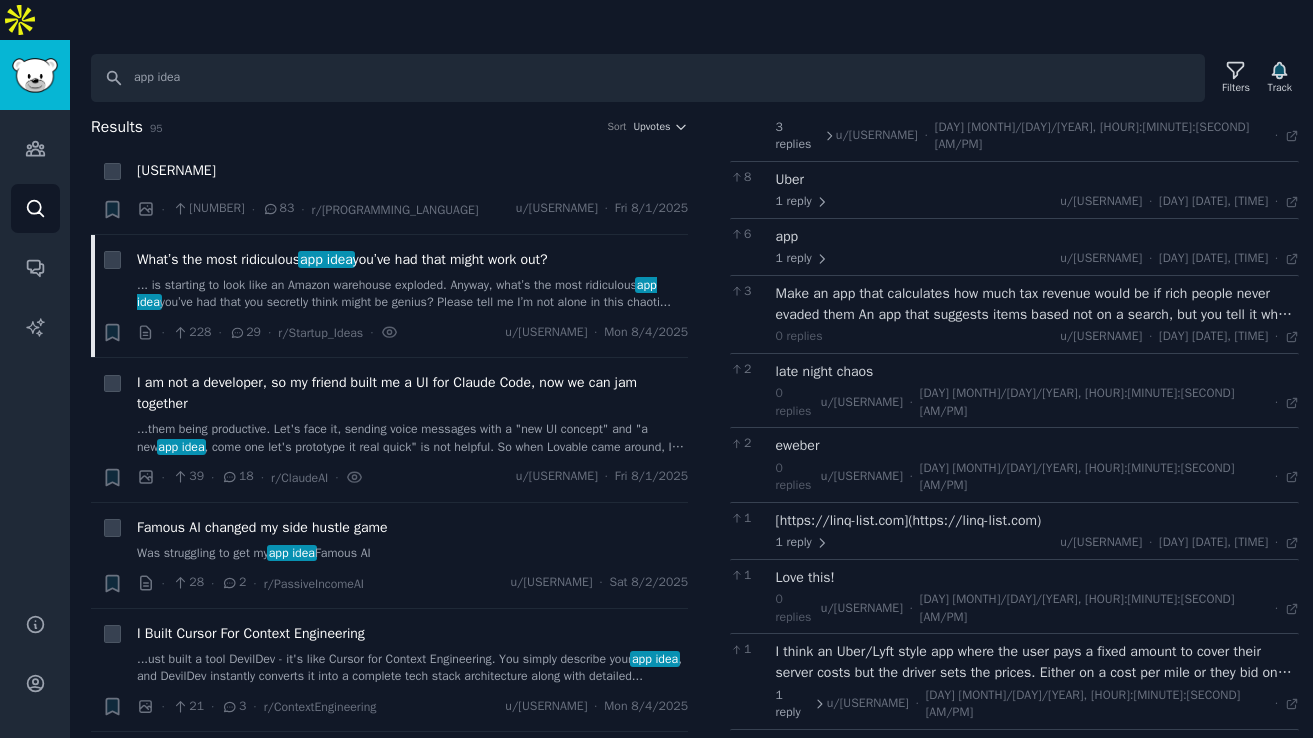 scroll, scrollTop: 203, scrollLeft: 0, axis: vertical 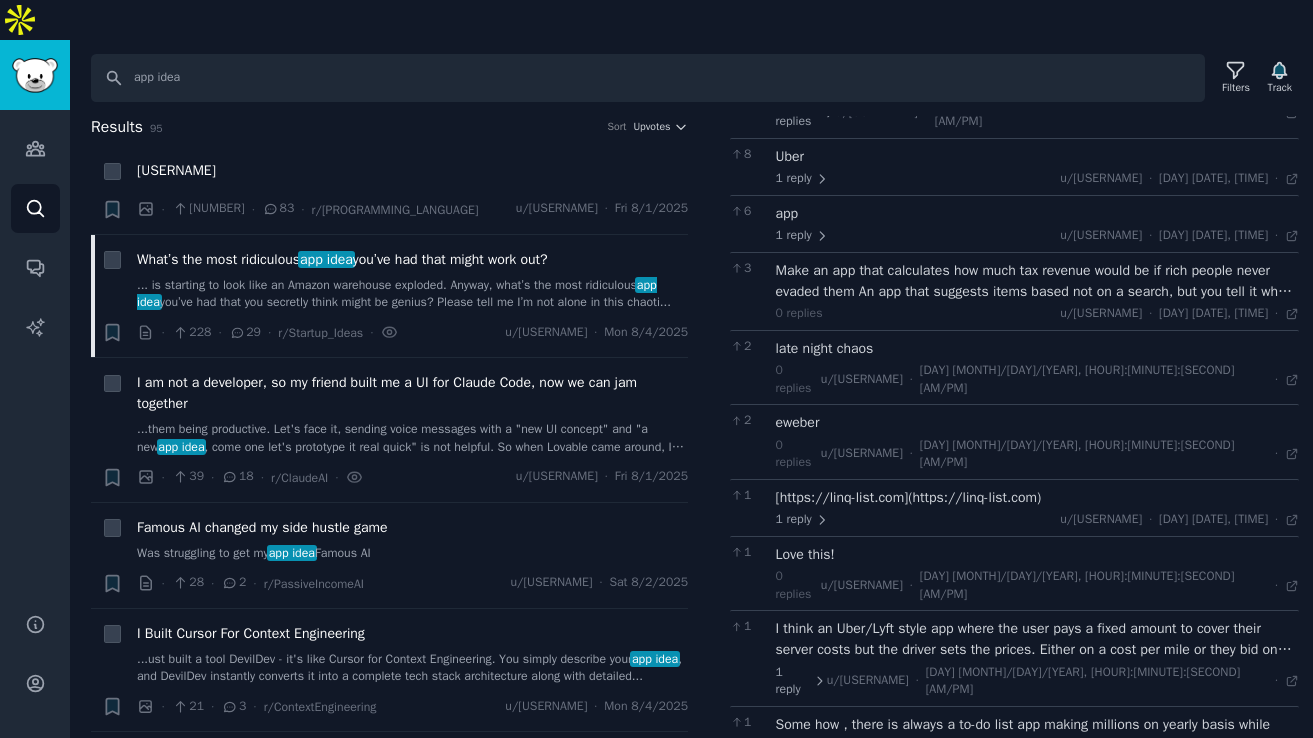 click on "Uber" at bounding box center (1038, 156) 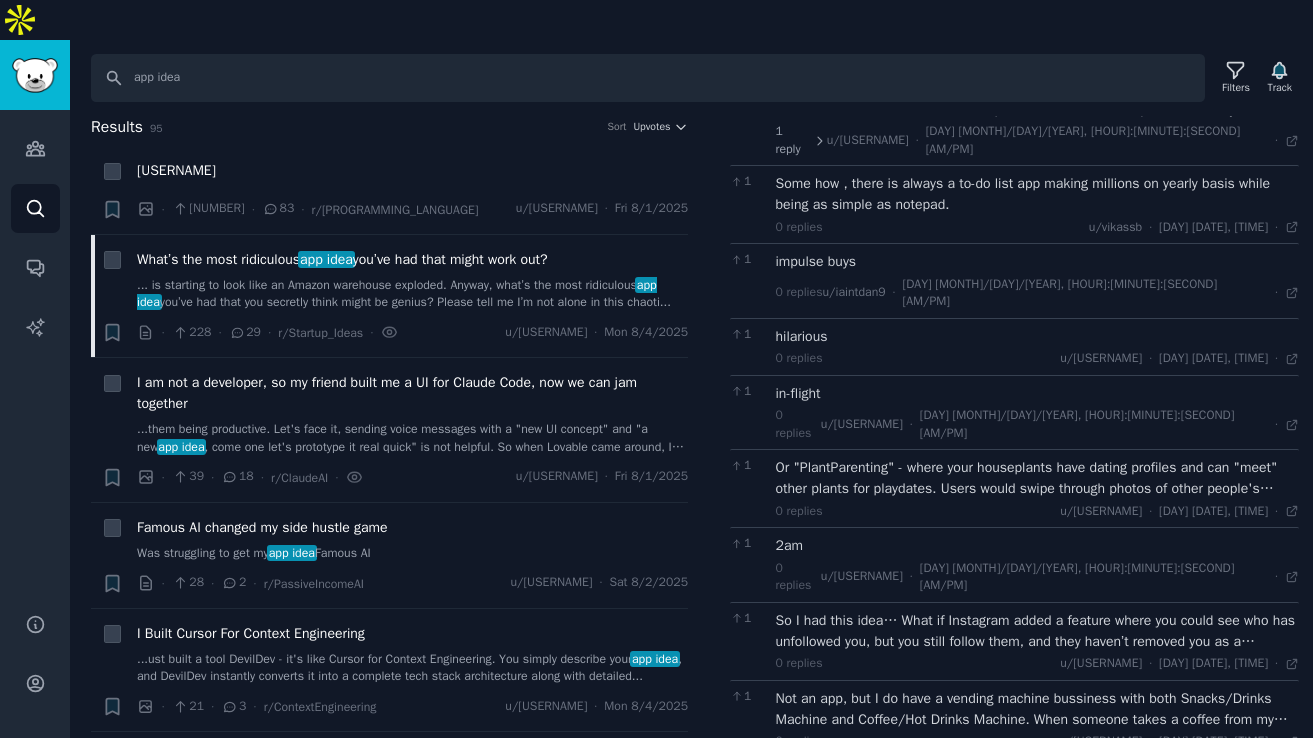scroll, scrollTop: 999, scrollLeft: 0, axis: vertical 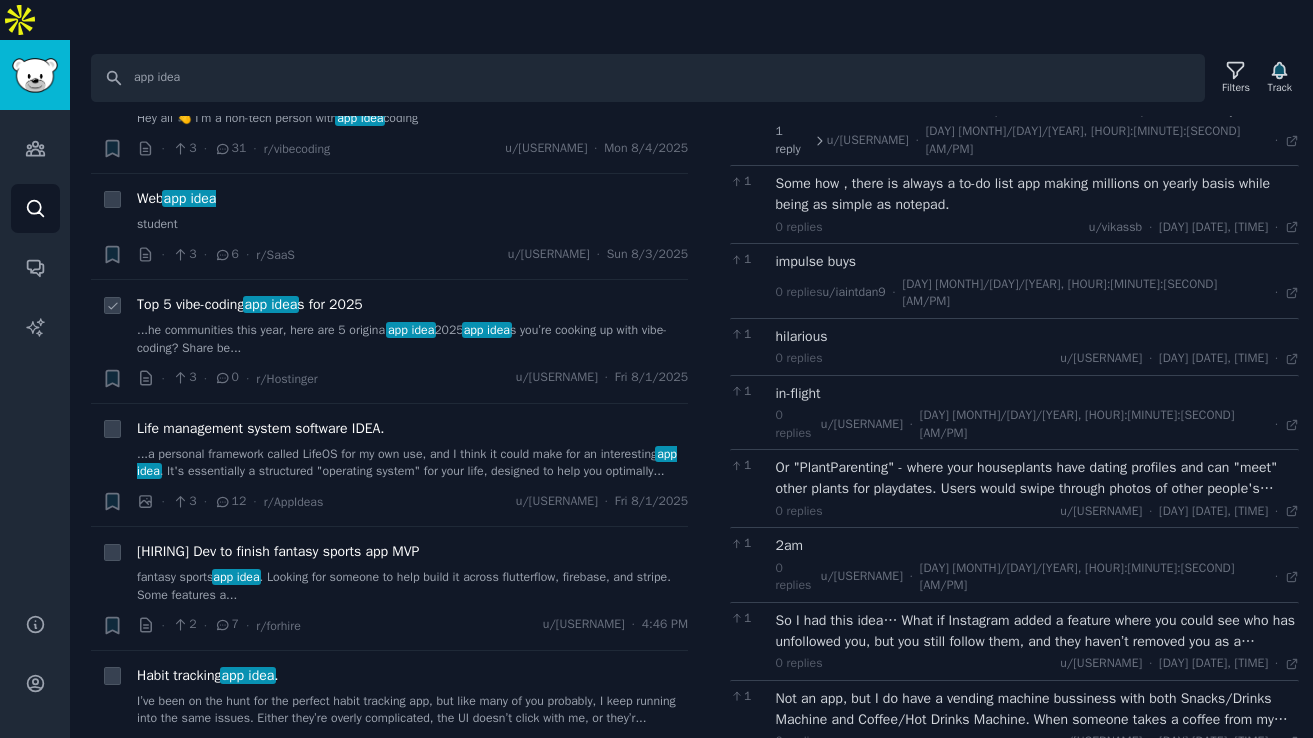 click on "2025" at bounding box center [412, 325] 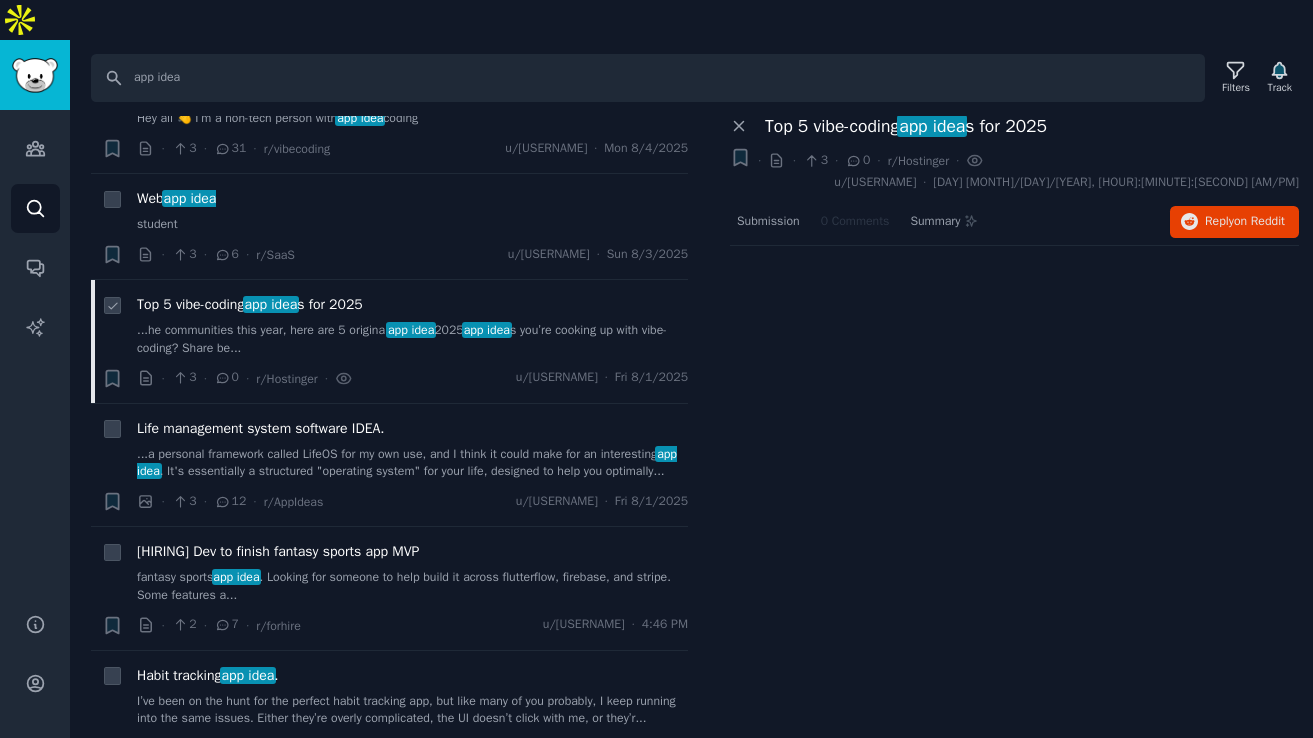 scroll, scrollTop: 0, scrollLeft: 0, axis: both 